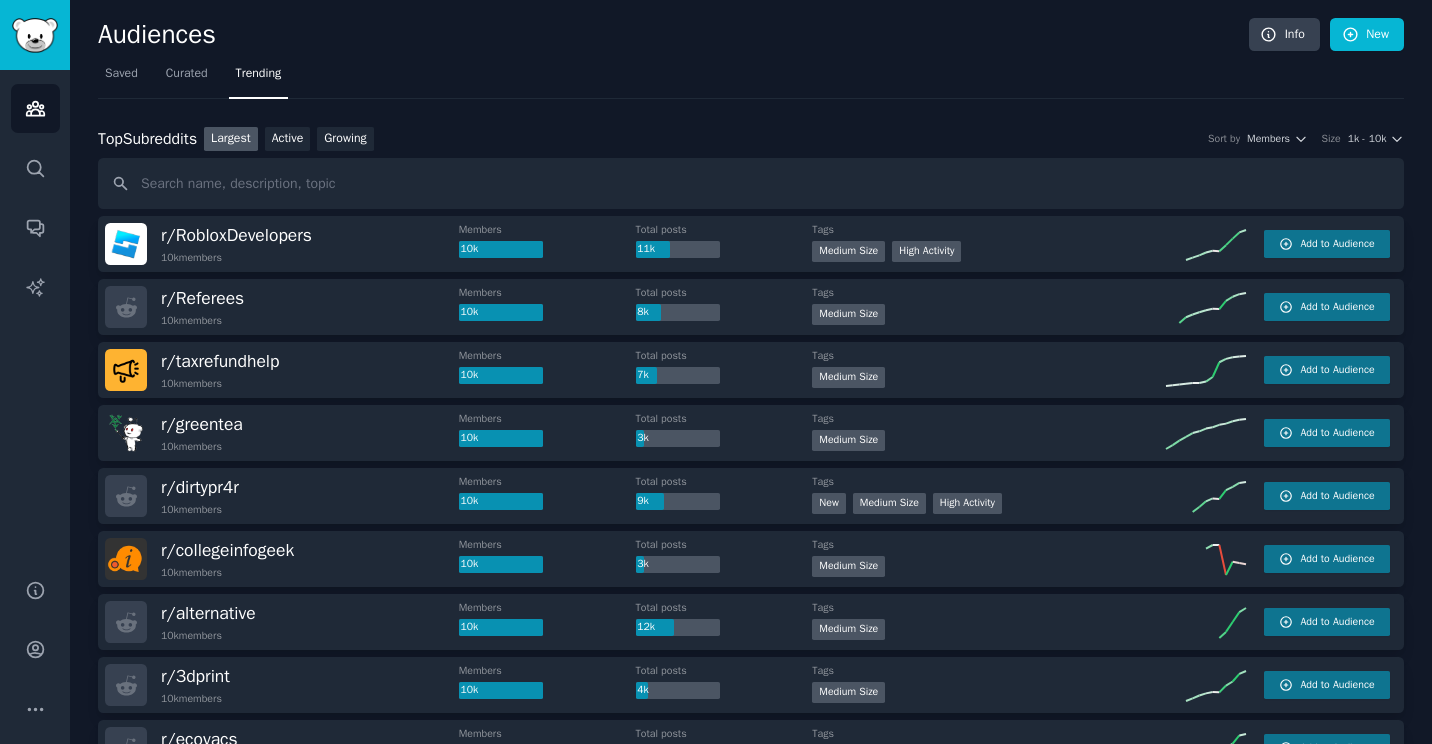 scroll, scrollTop: 0, scrollLeft: 0, axis: both 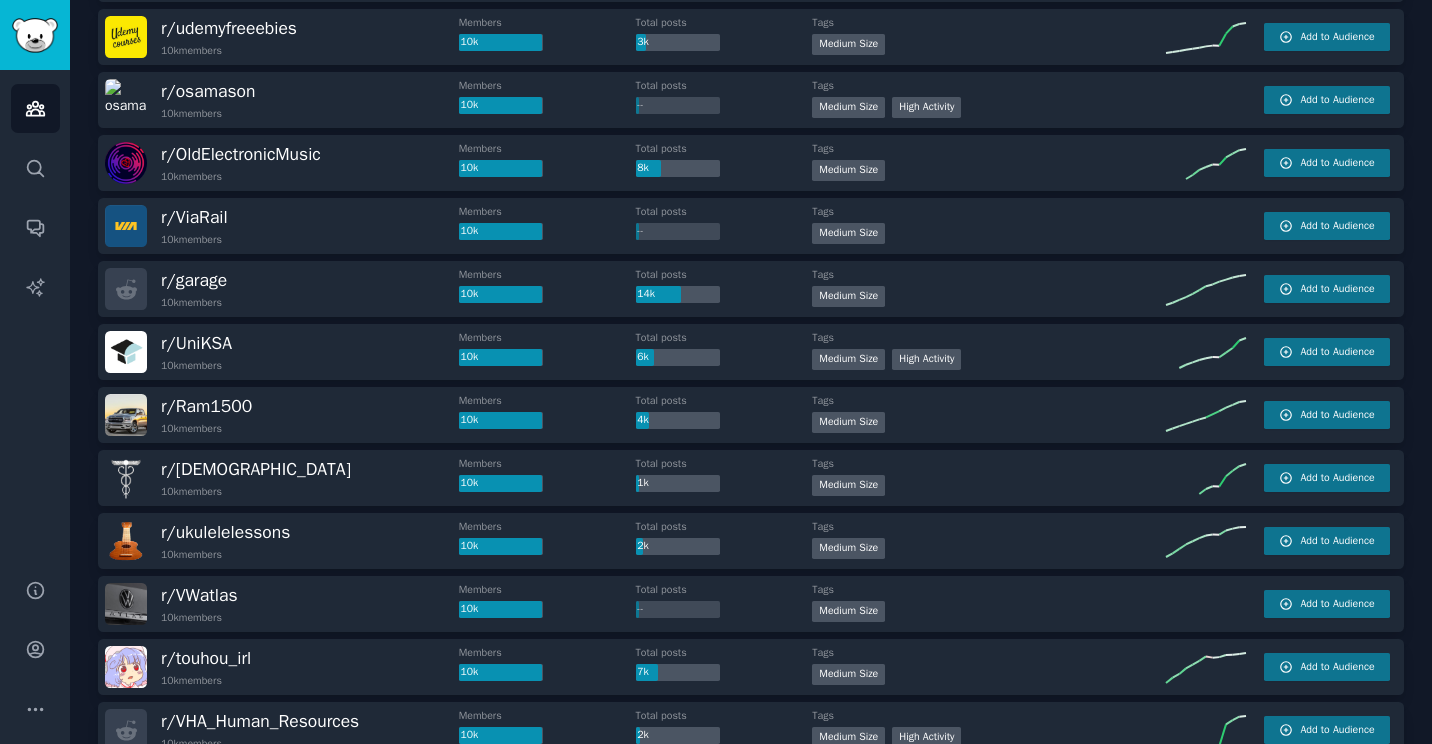 click on "r/ UniKSA 10k  members Members 10k Total posts 6k Tags Medium Size High Activity Add to Audience" at bounding box center (751, 352) 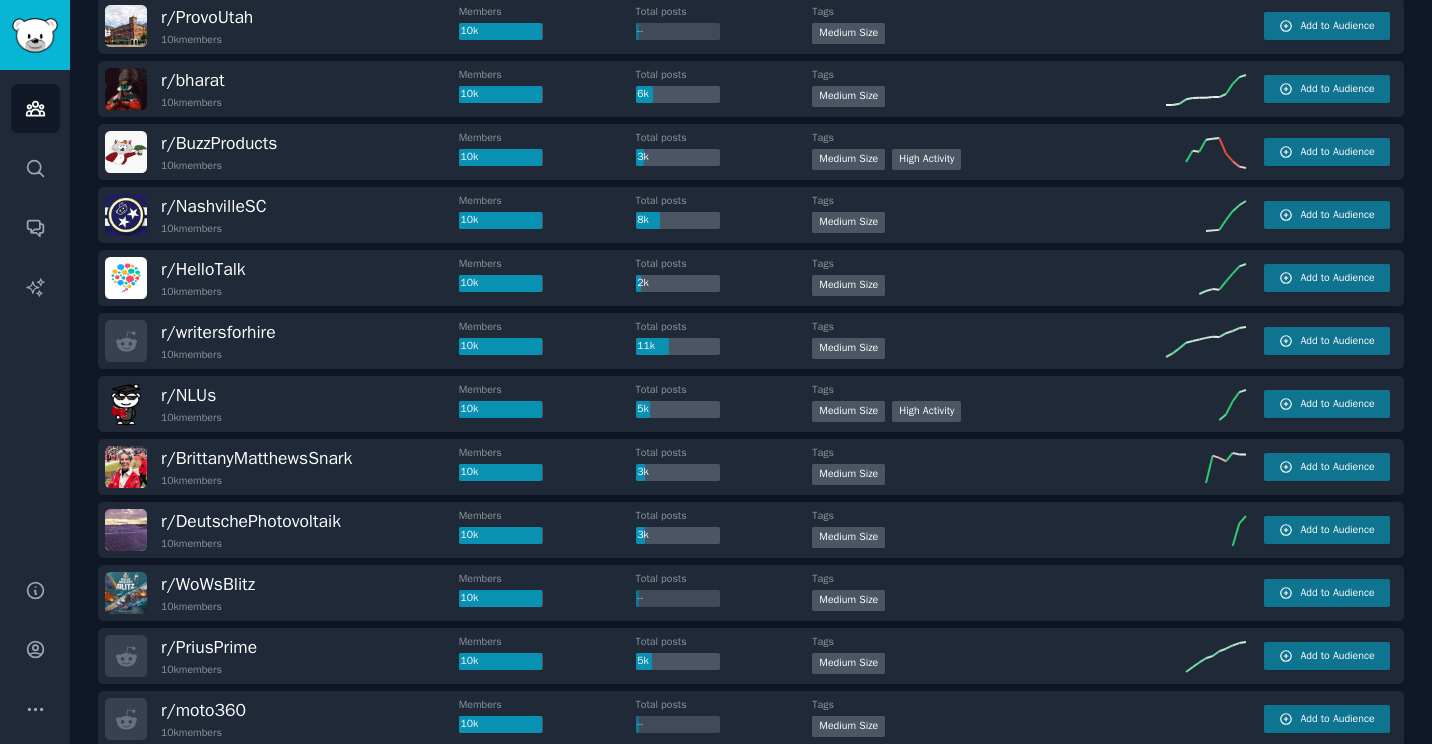 scroll, scrollTop: 5007, scrollLeft: 0, axis: vertical 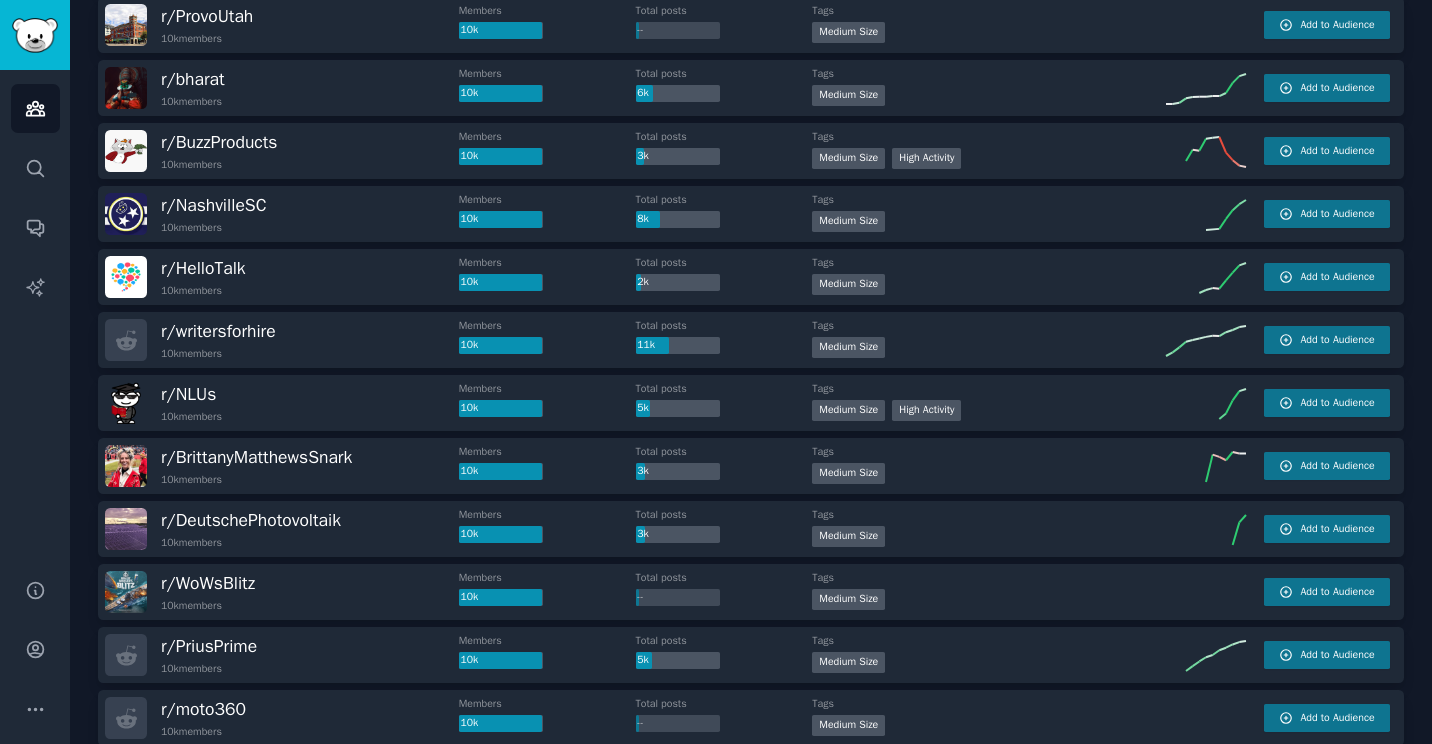 click on "r/ DeutschePhotovoltaik 10k  members Members 10k Total posts 3k Tags Medium Size Add to Audience" at bounding box center [751, 529] 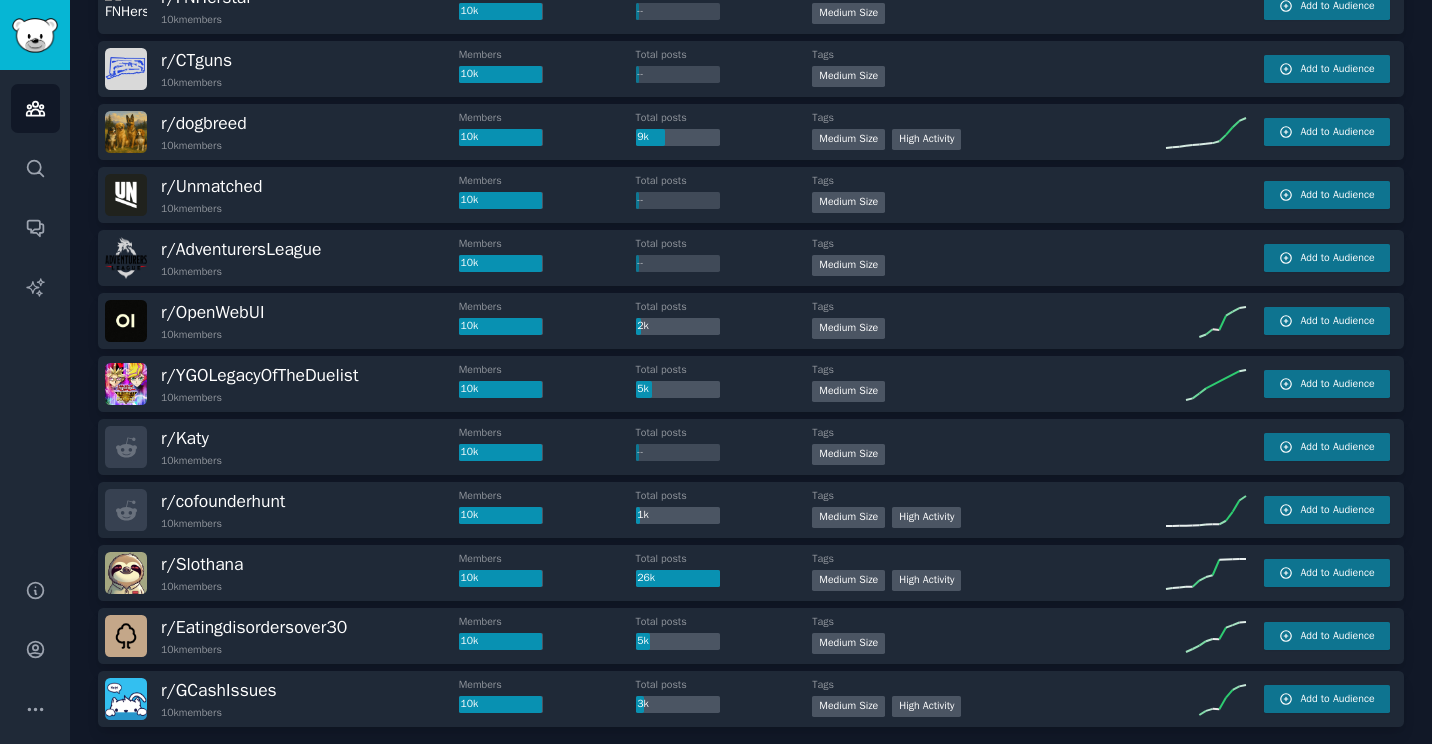scroll, scrollTop: 5901, scrollLeft: 0, axis: vertical 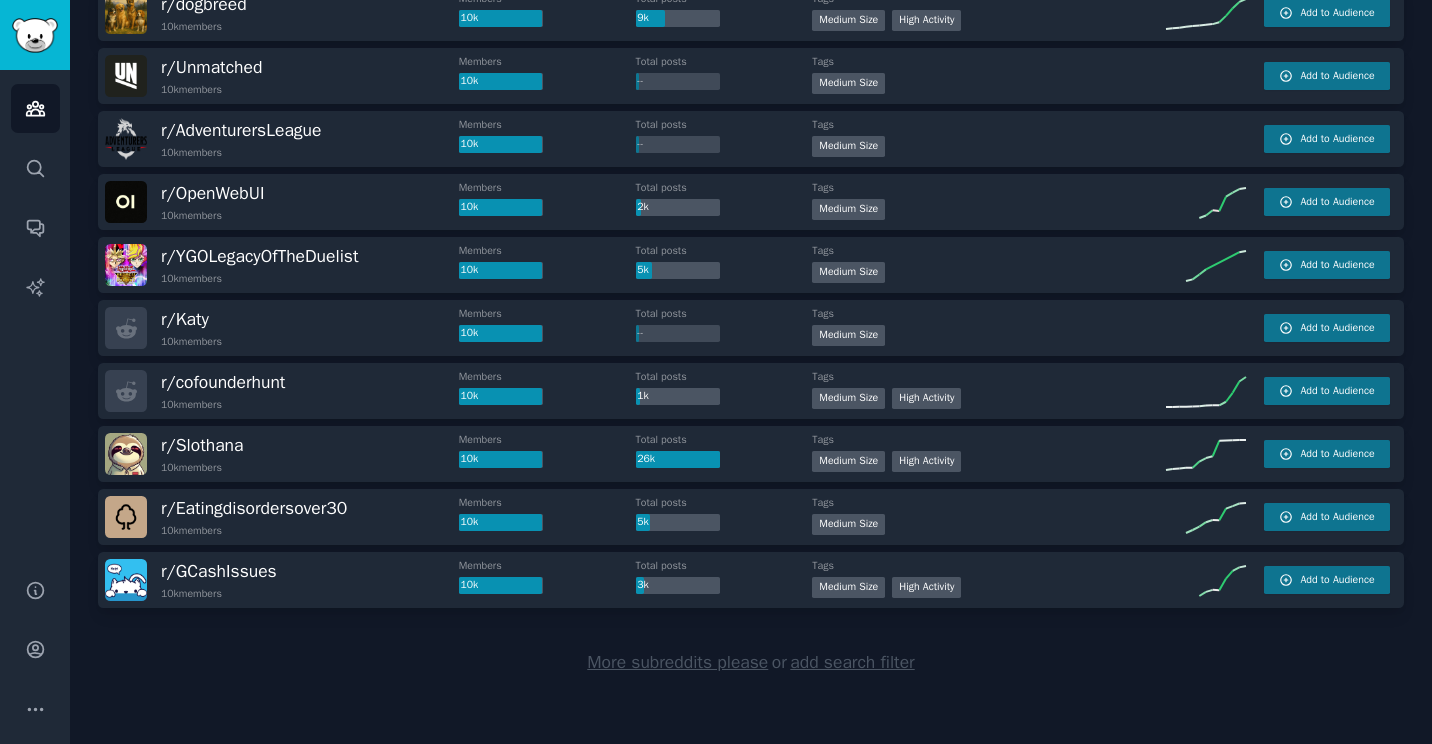 click on "More subreddits please" at bounding box center [677, 662] 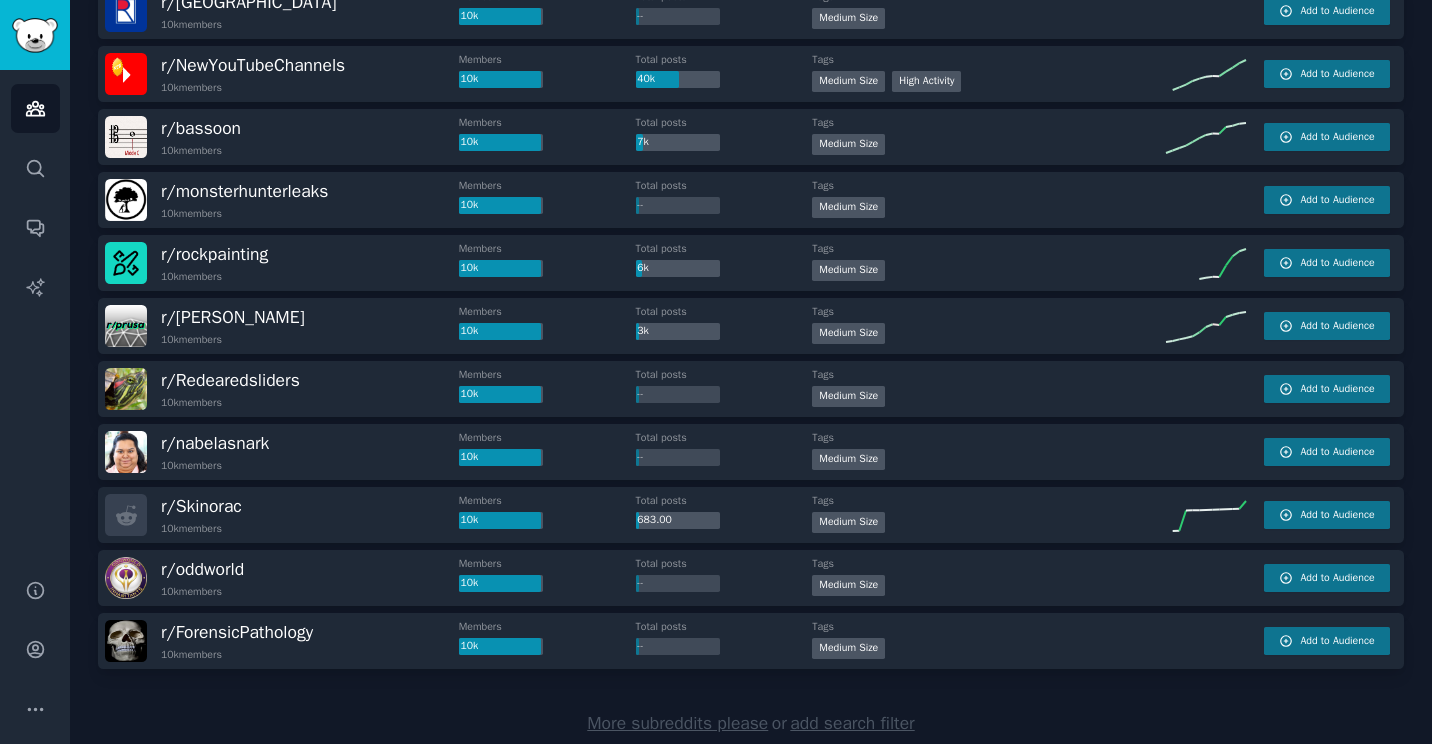 scroll, scrollTop: 9051, scrollLeft: 0, axis: vertical 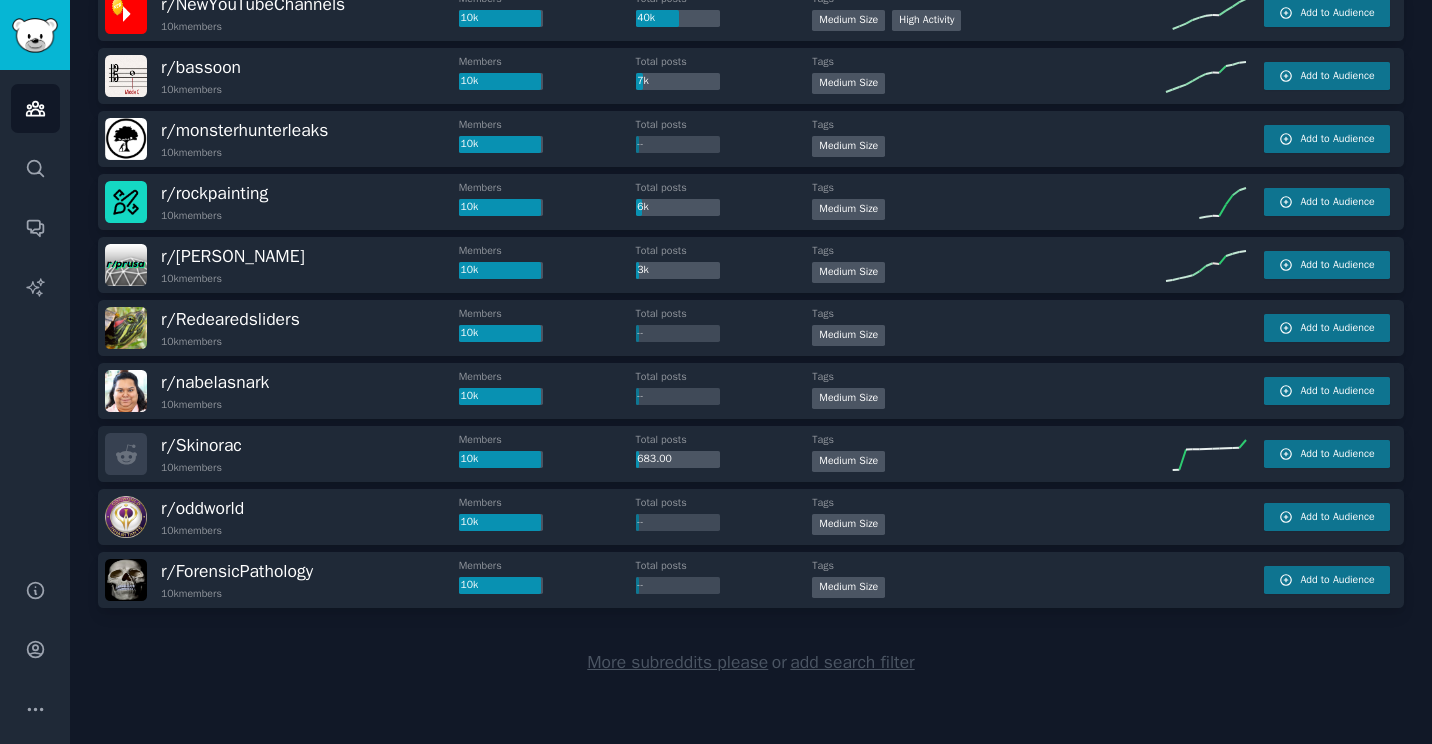 click on "More subreddits please" at bounding box center (677, 662) 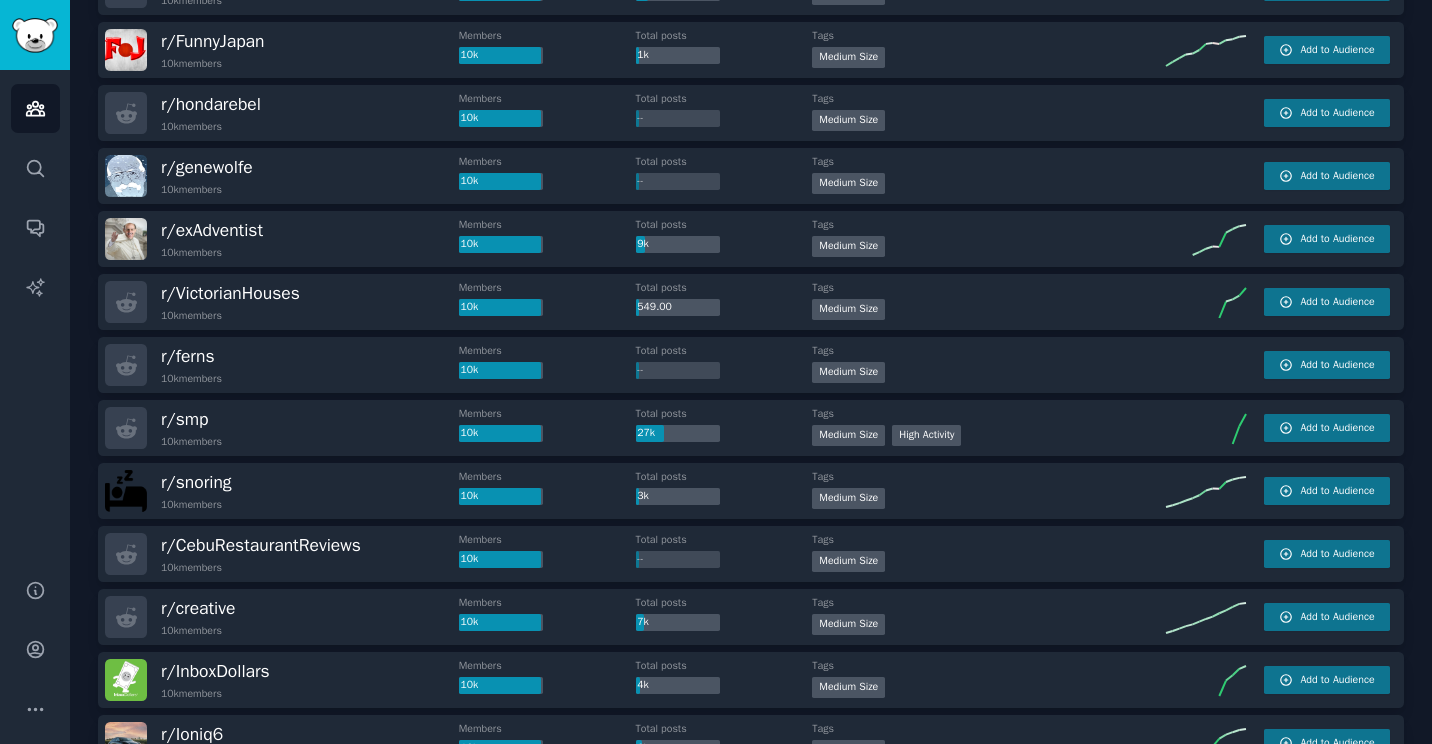 scroll, scrollTop: 12042, scrollLeft: 0, axis: vertical 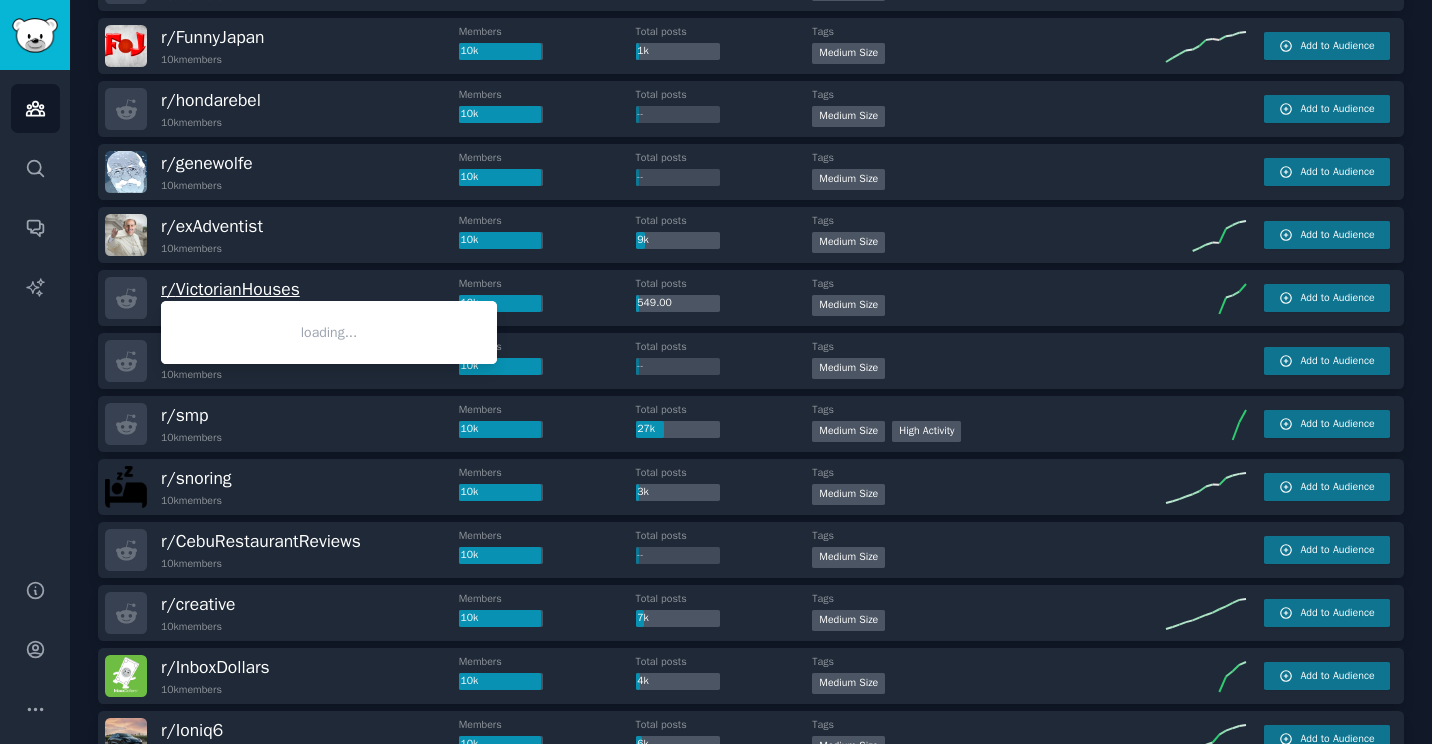click on "r/ VictorianHouses" at bounding box center [230, 289] 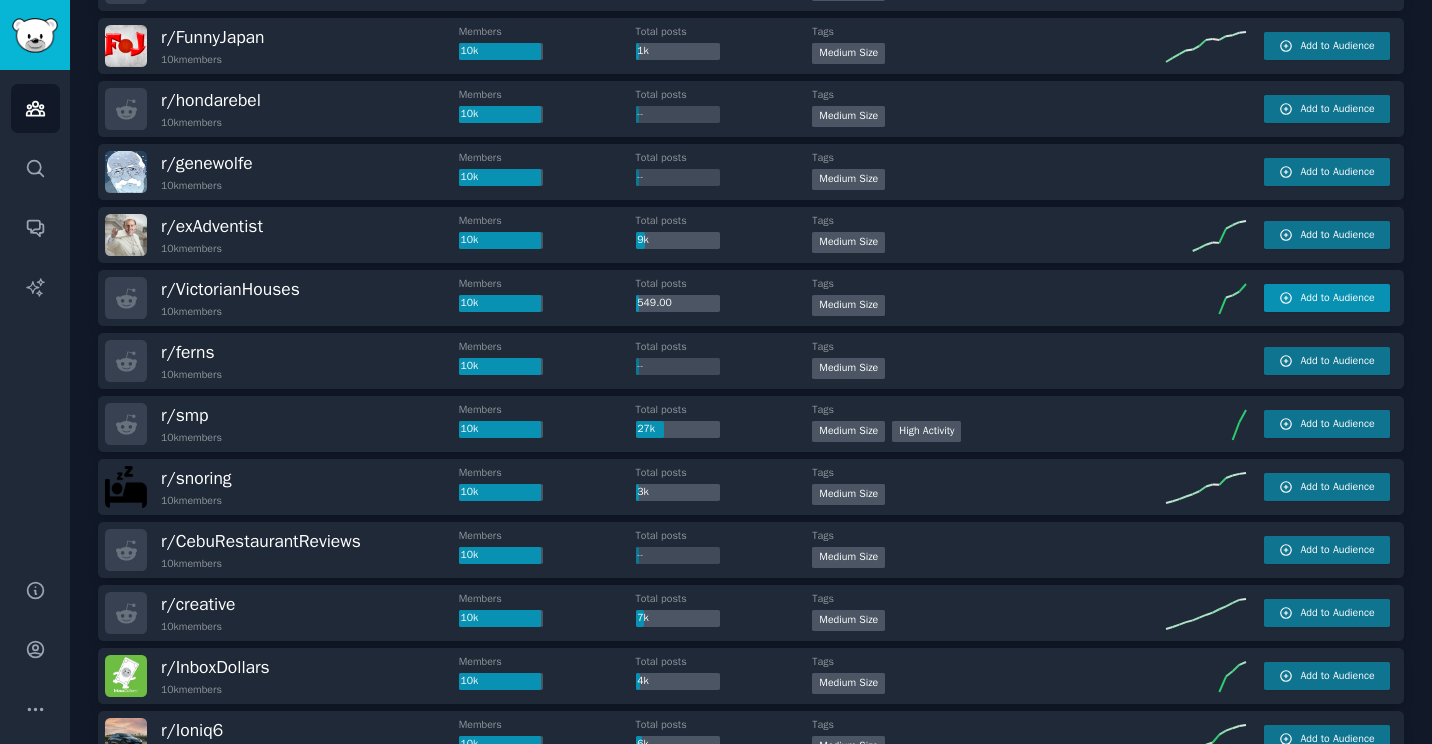 click on "Add to Audience" at bounding box center (1337, 298) 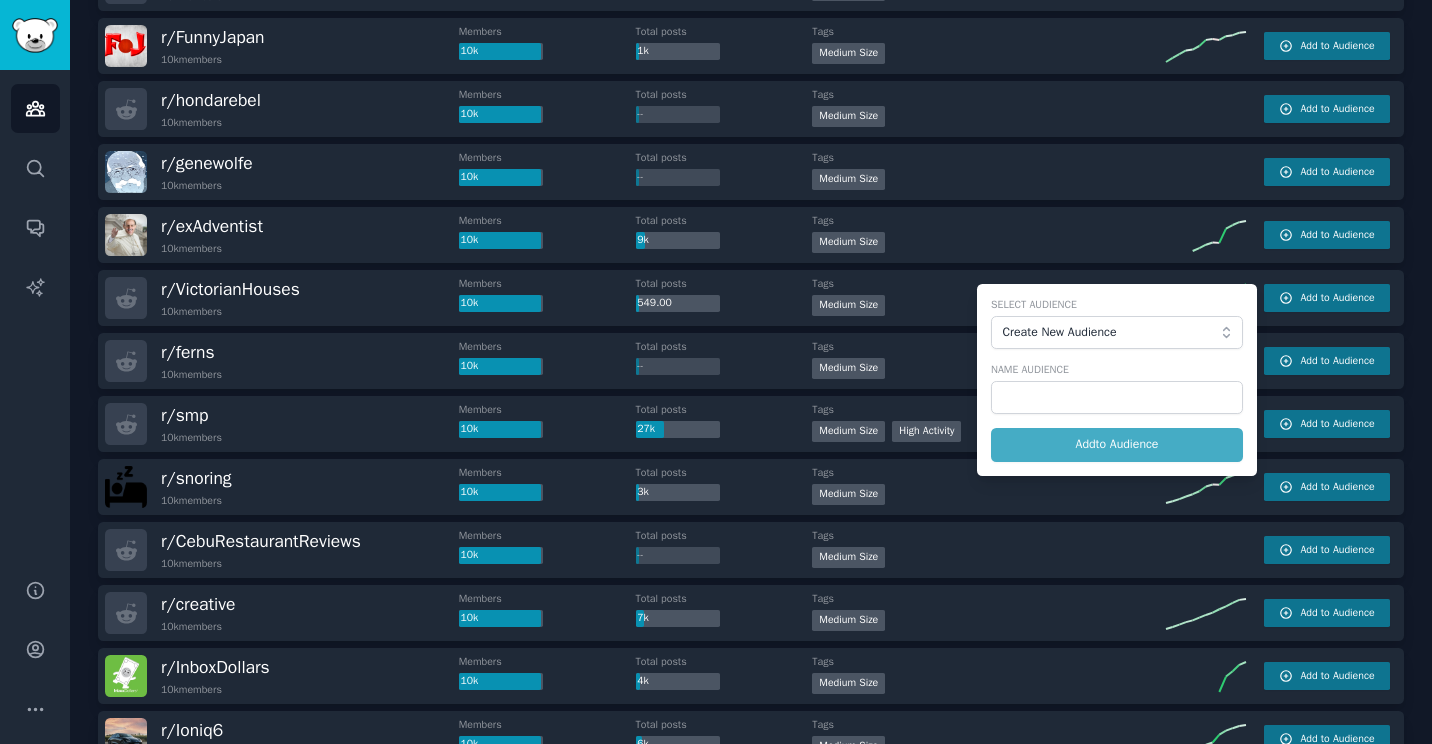 click on "Select Audience Create New Audience Name Audience Add  to Audience" at bounding box center (1117, 380) 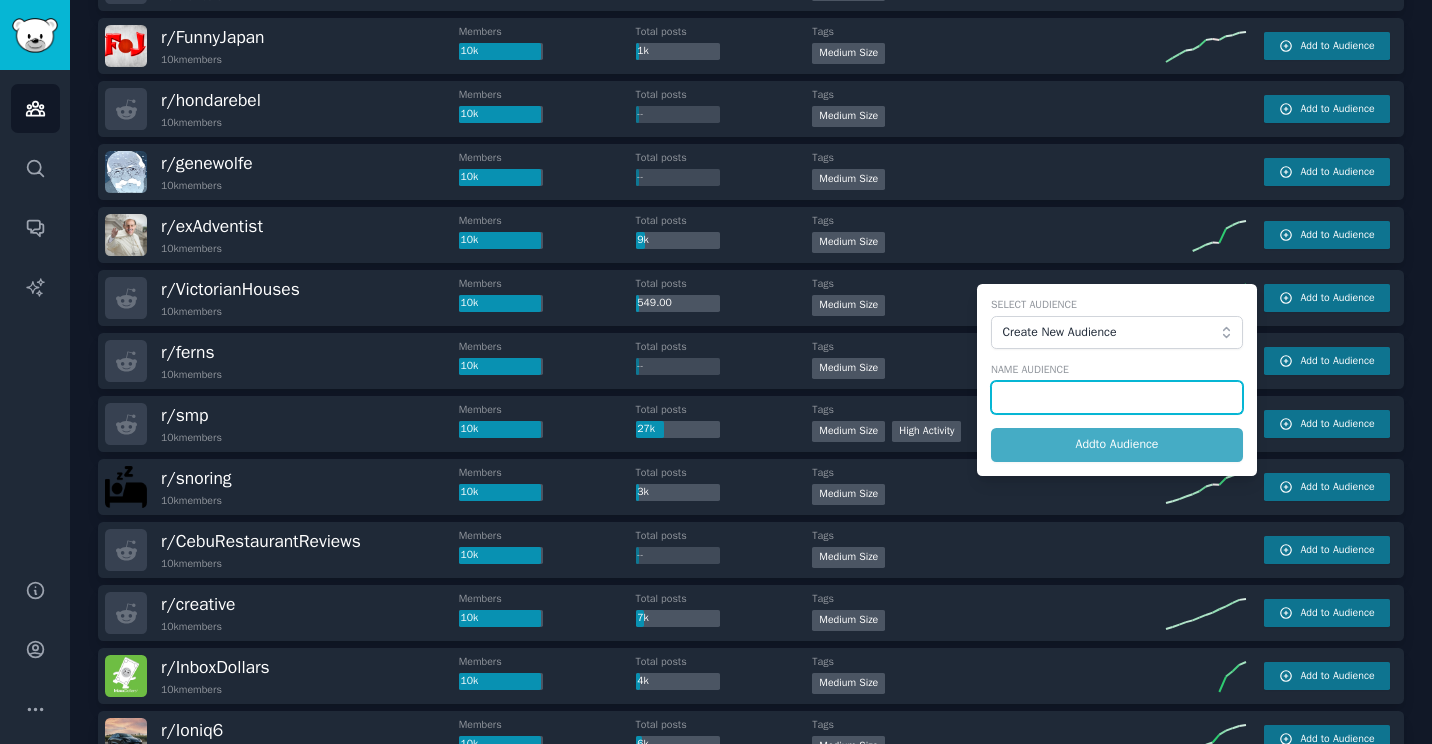 click at bounding box center (1117, 398) 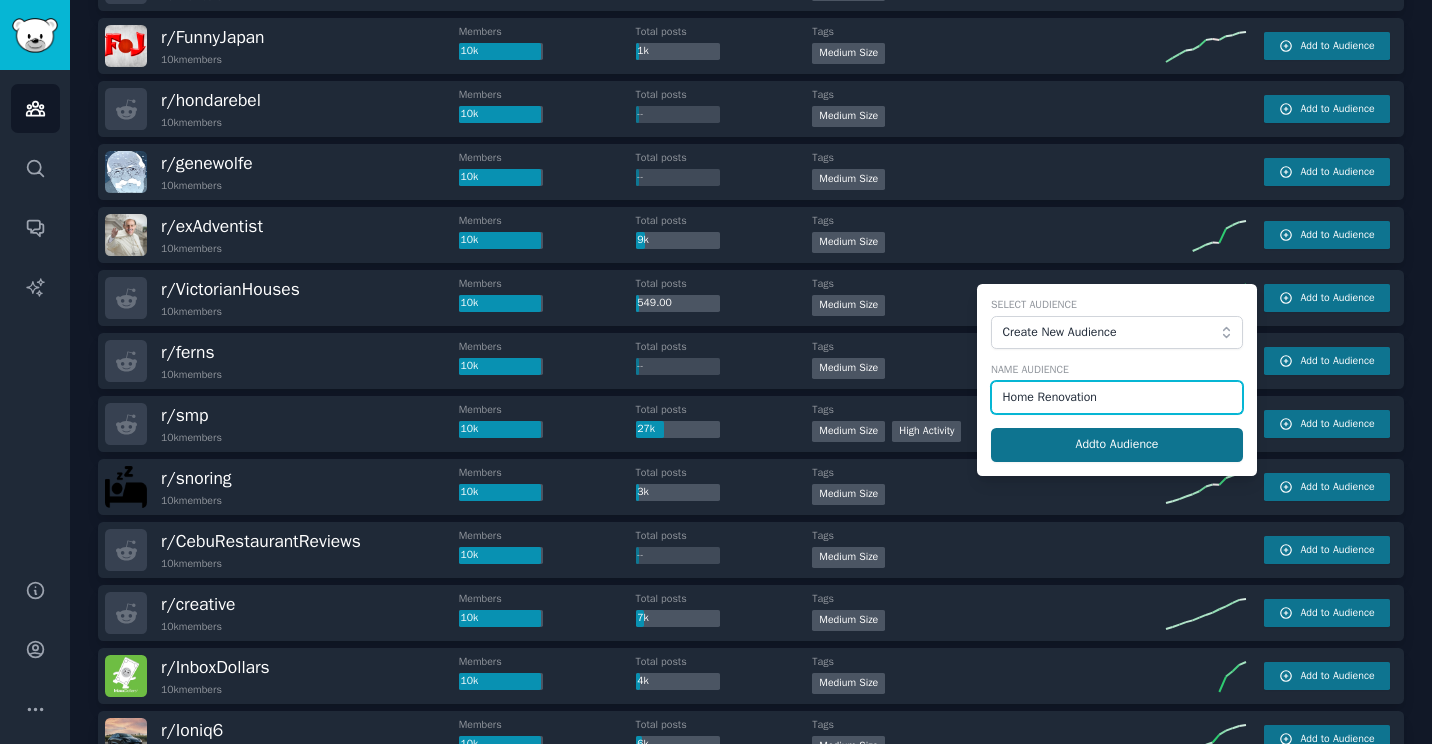 type on "Home Renovation" 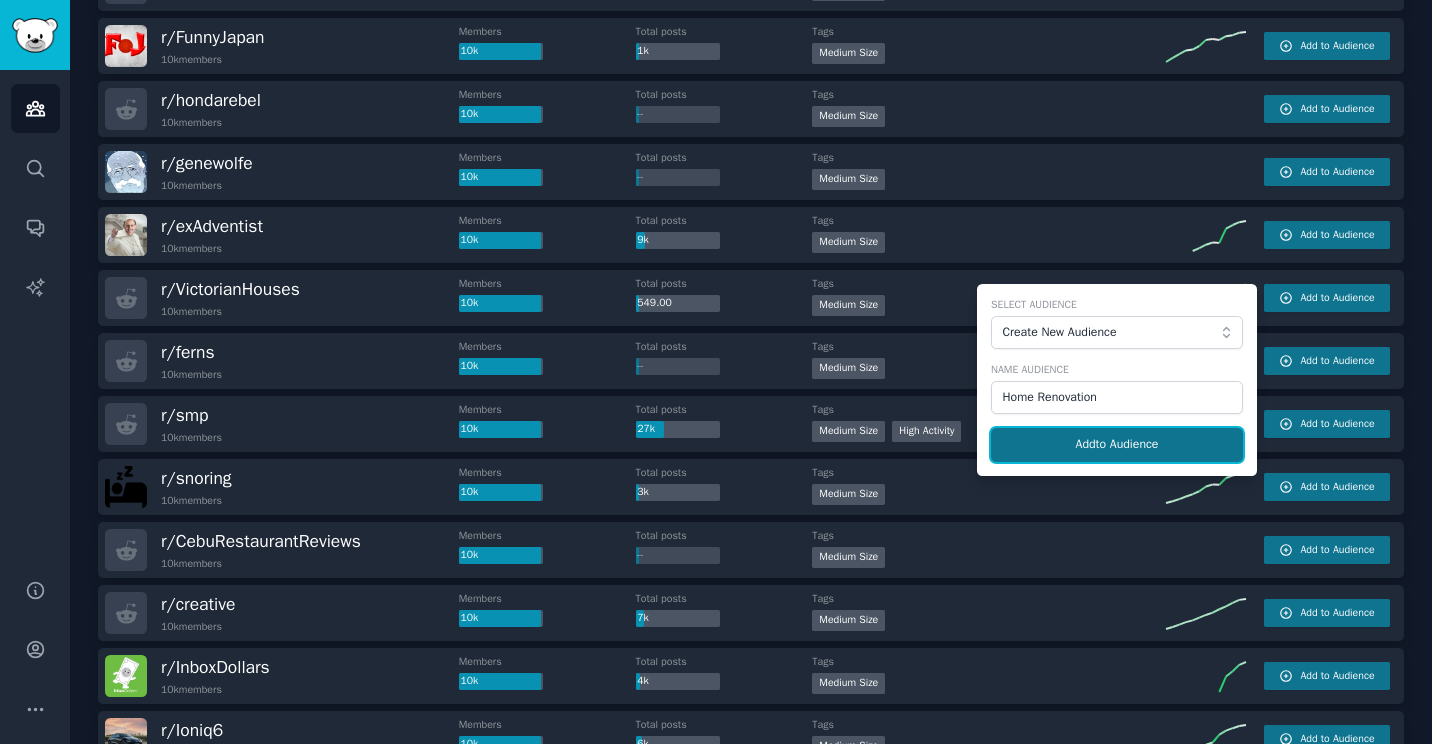 click on "Add  to Audience" 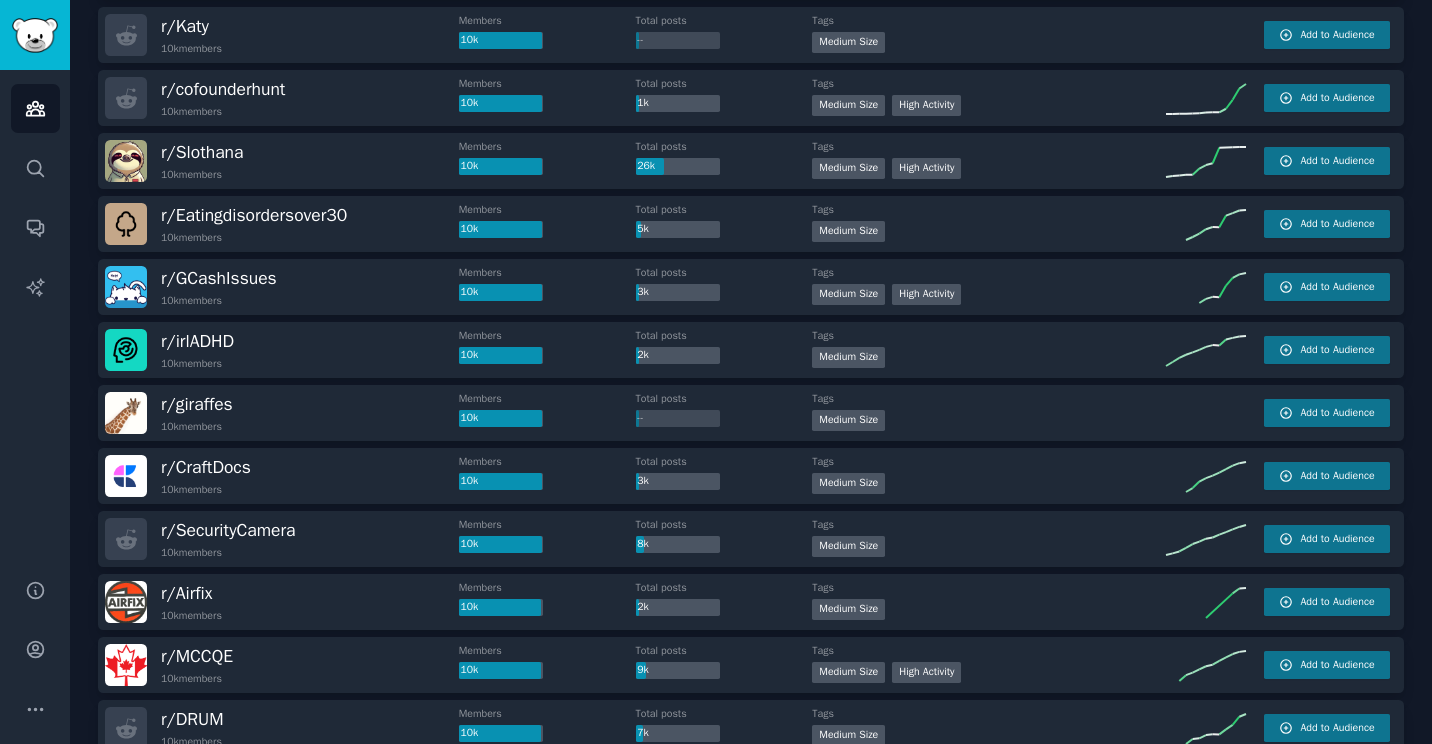 scroll, scrollTop: 5383, scrollLeft: 0, axis: vertical 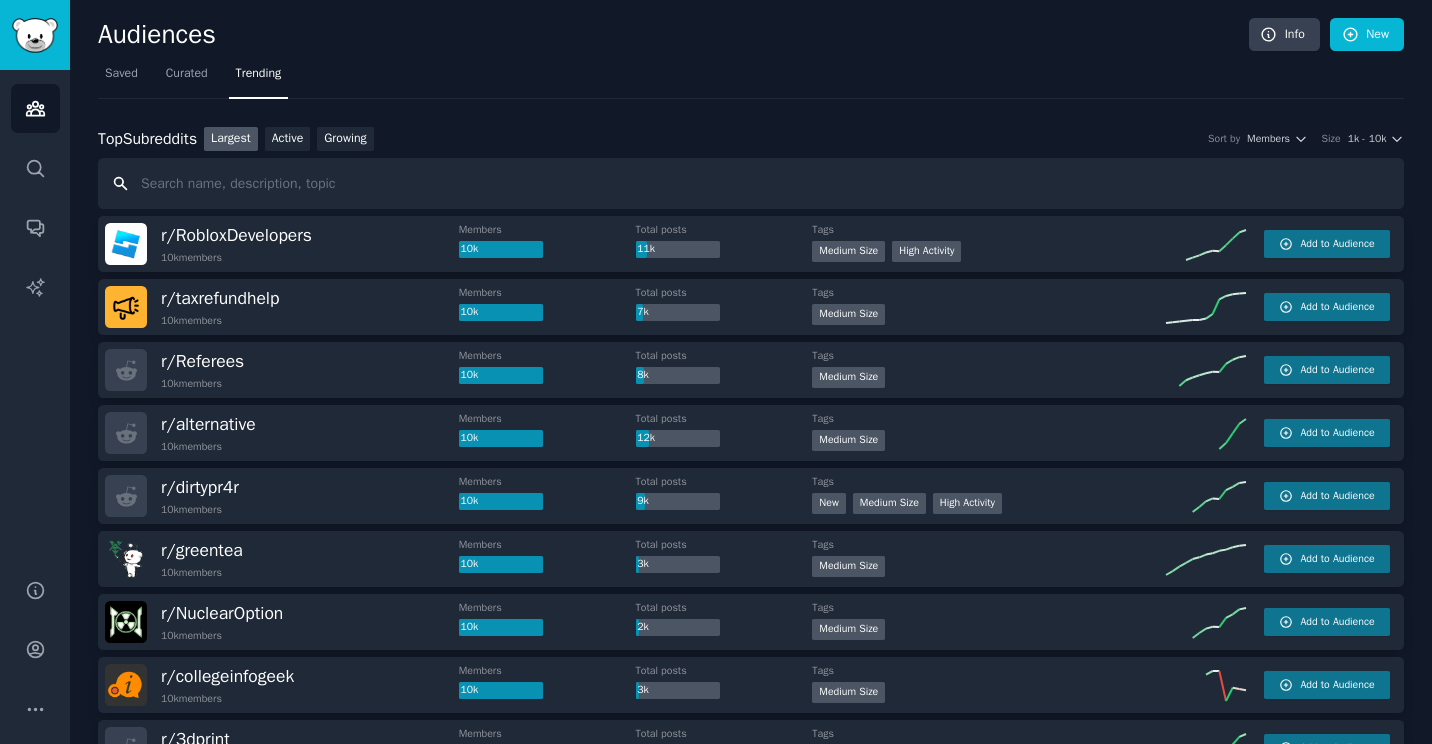 click at bounding box center (751, 183) 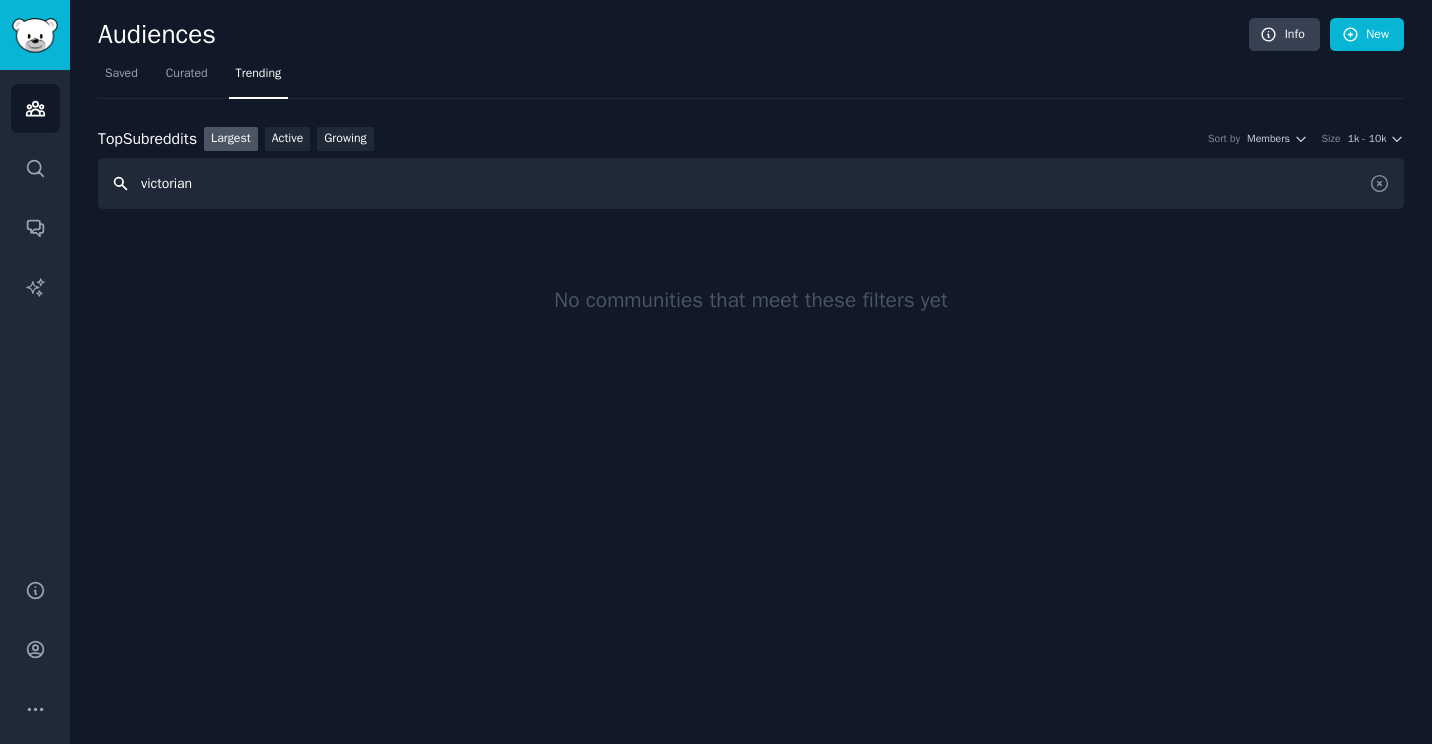 click on "victorian" at bounding box center (751, 183) 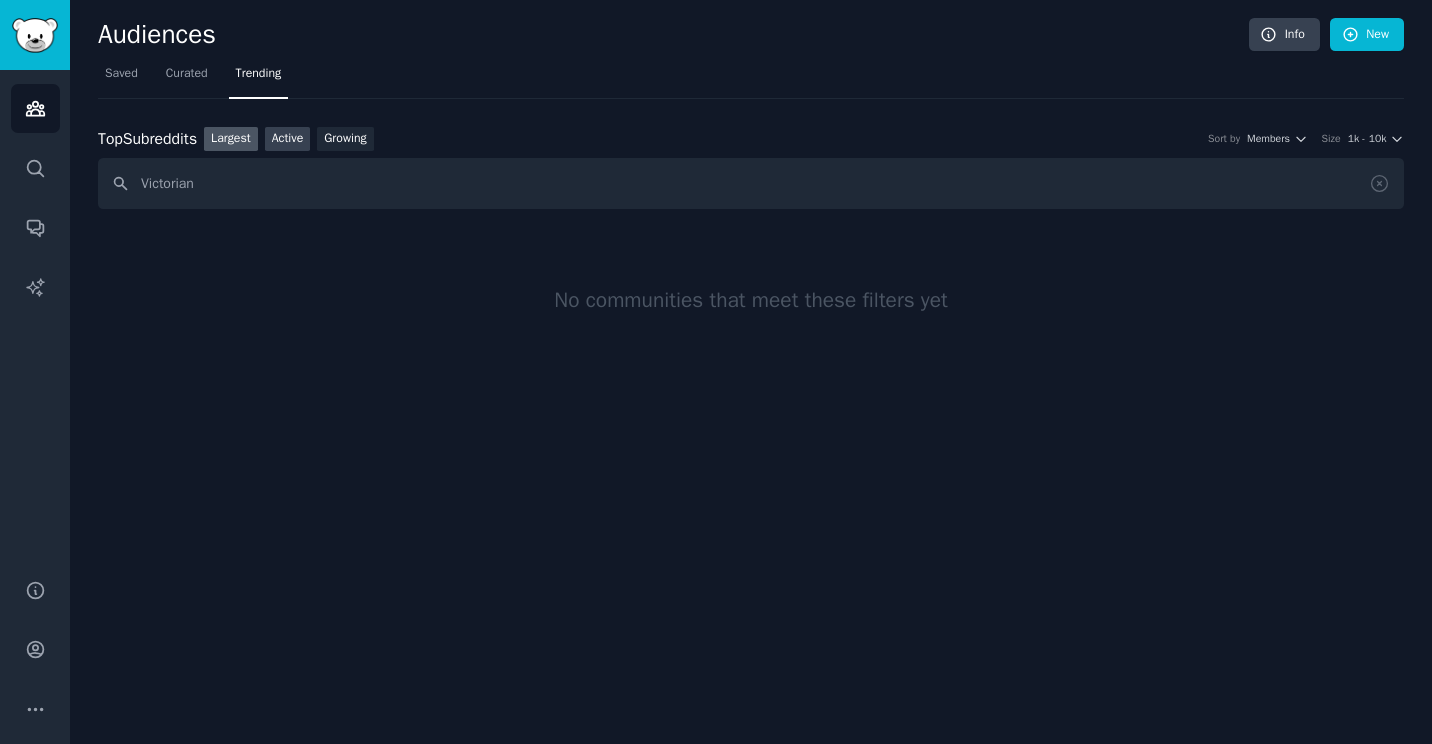 click on "Active" at bounding box center [288, 139] 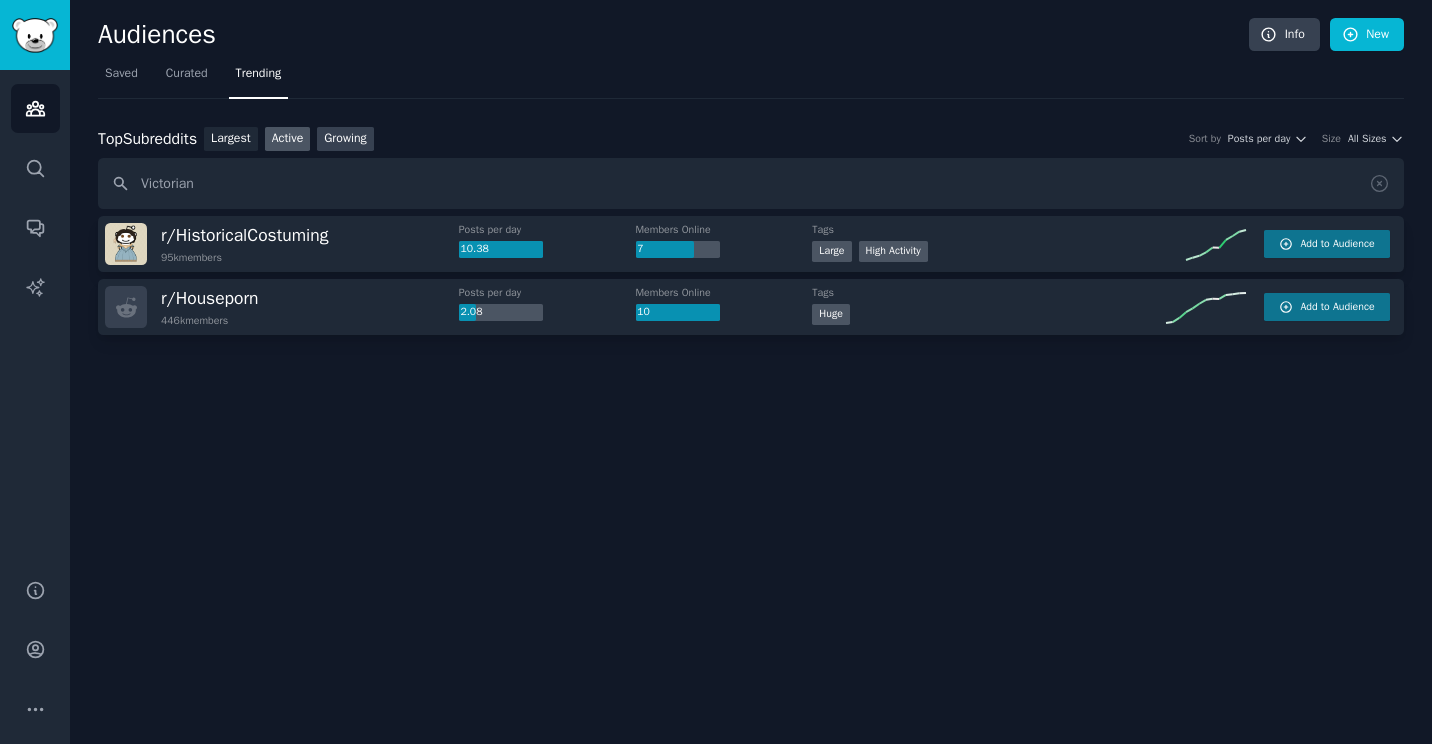 click on "Growing" at bounding box center [345, 139] 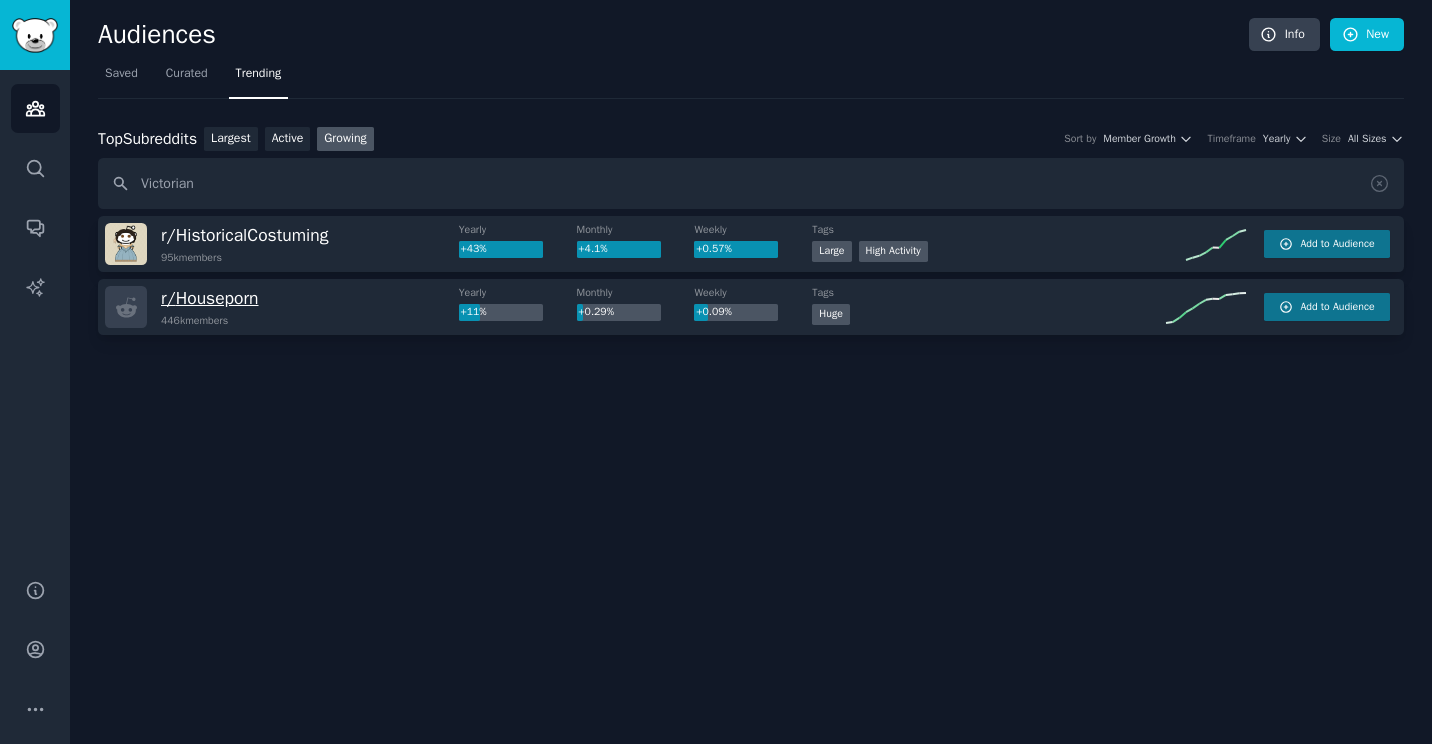click on "r/ Houseporn" at bounding box center (210, 298) 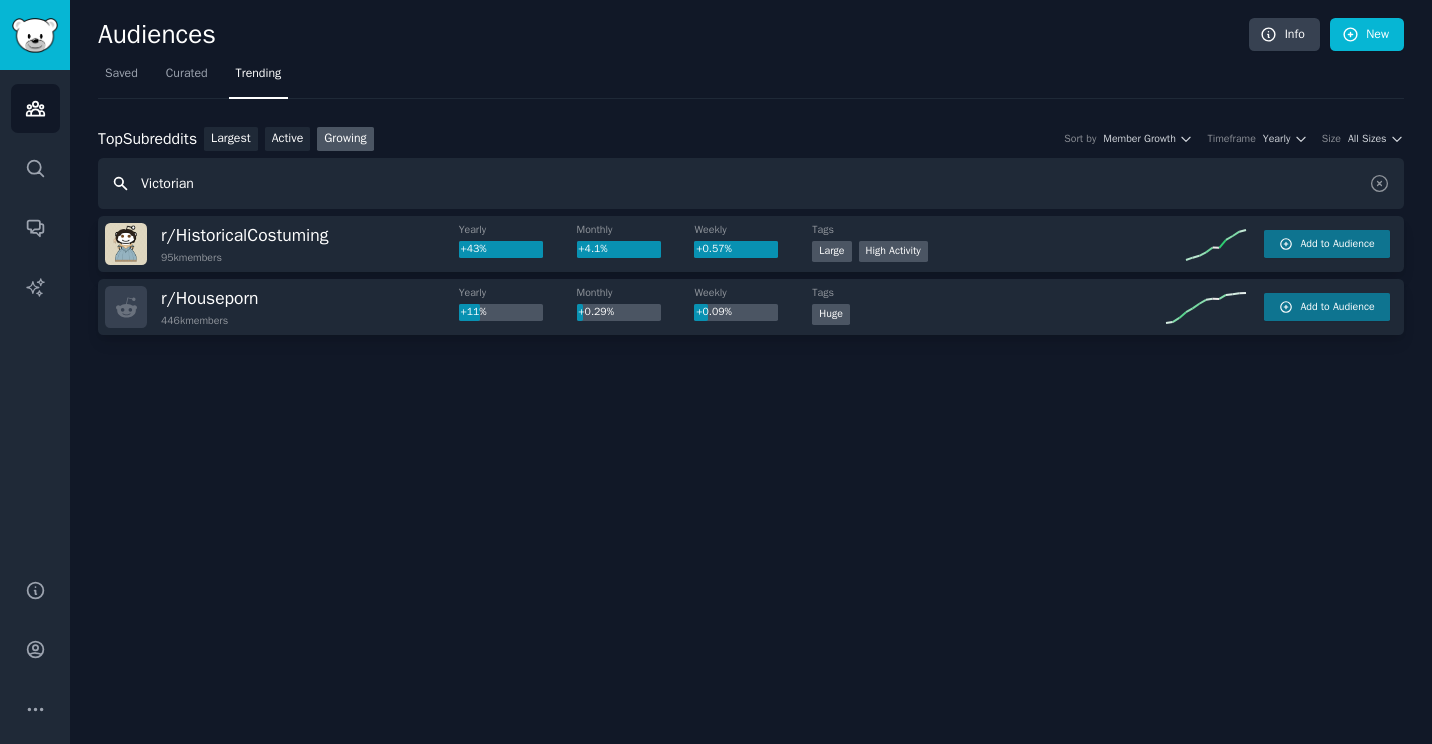 click on "Victorian" at bounding box center [751, 183] 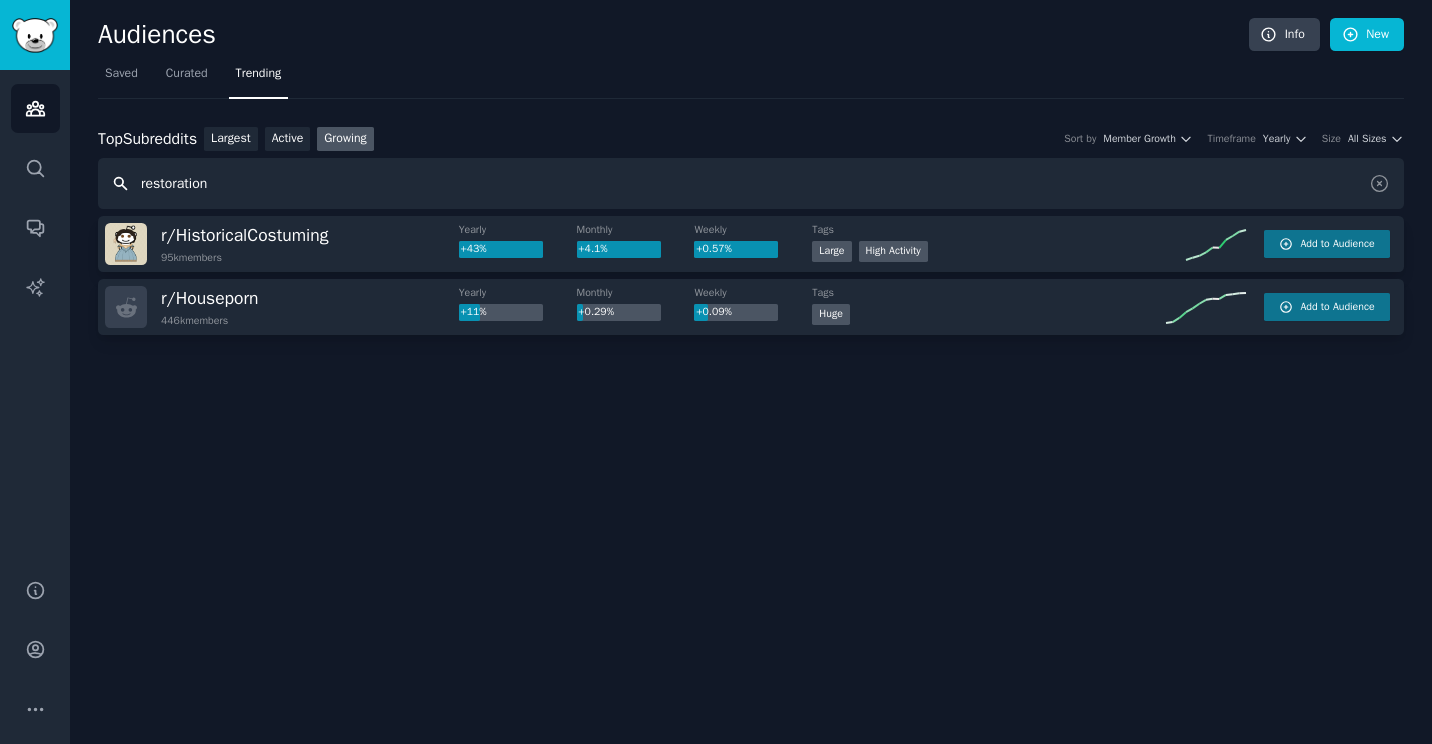 type on "restoration" 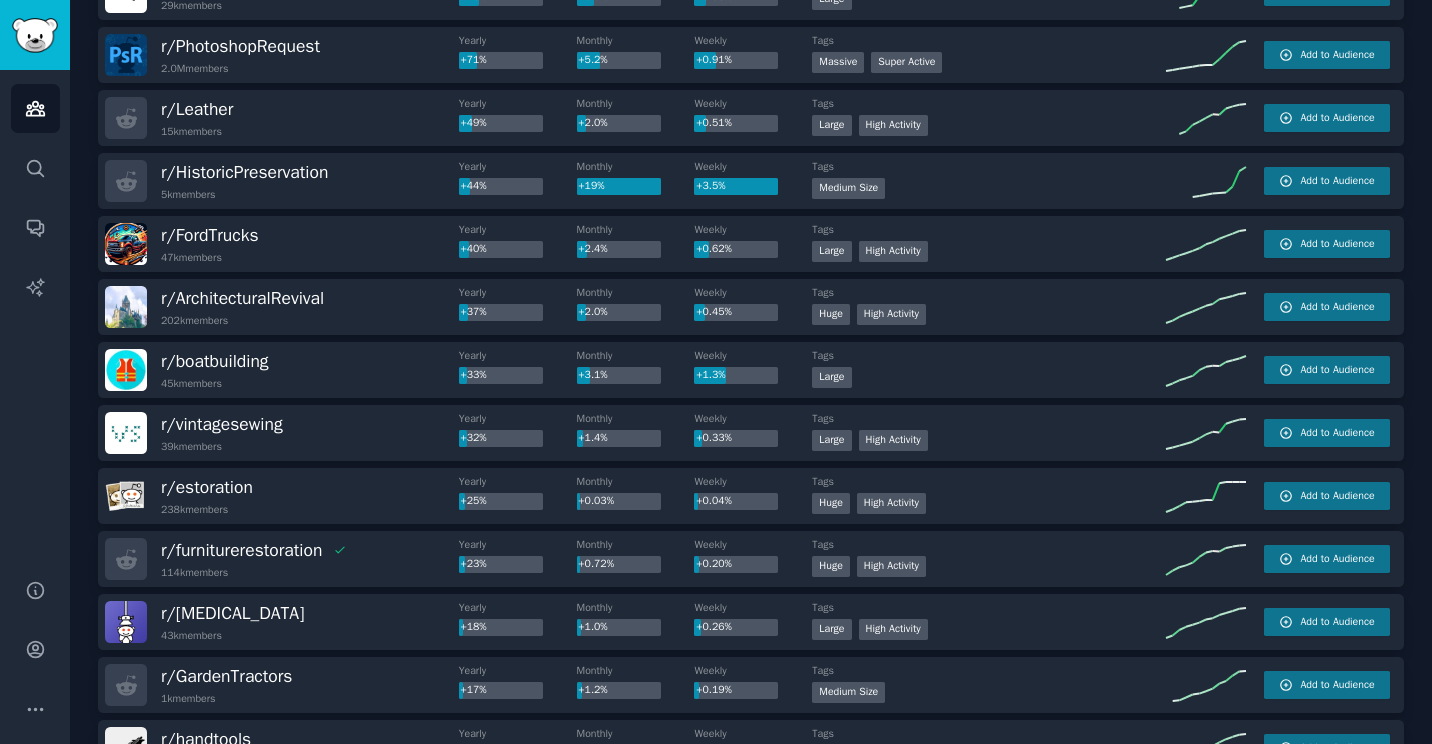 scroll, scrollTop: 379, scrollLeft: 0, axis: vertical 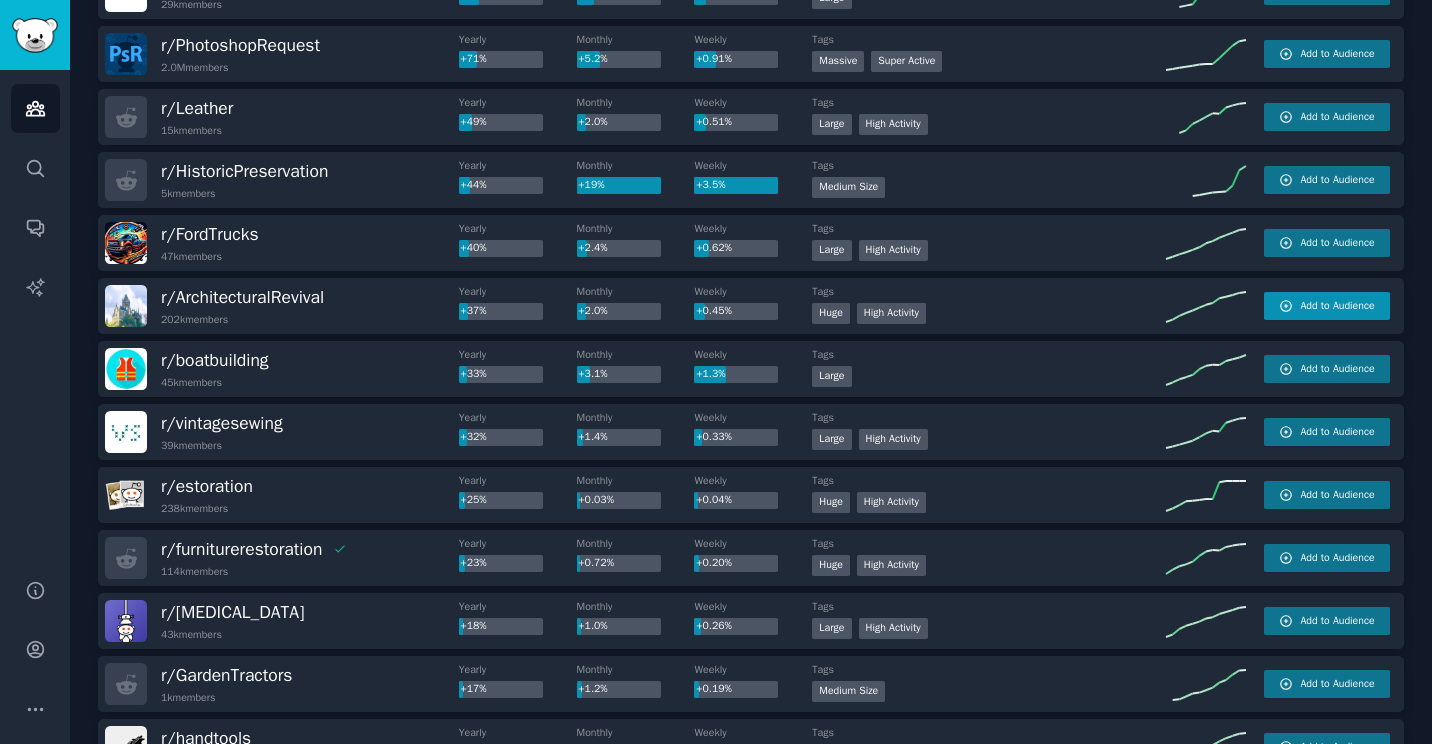 click on "Add to Audience" at bounding box center [1337, 306] 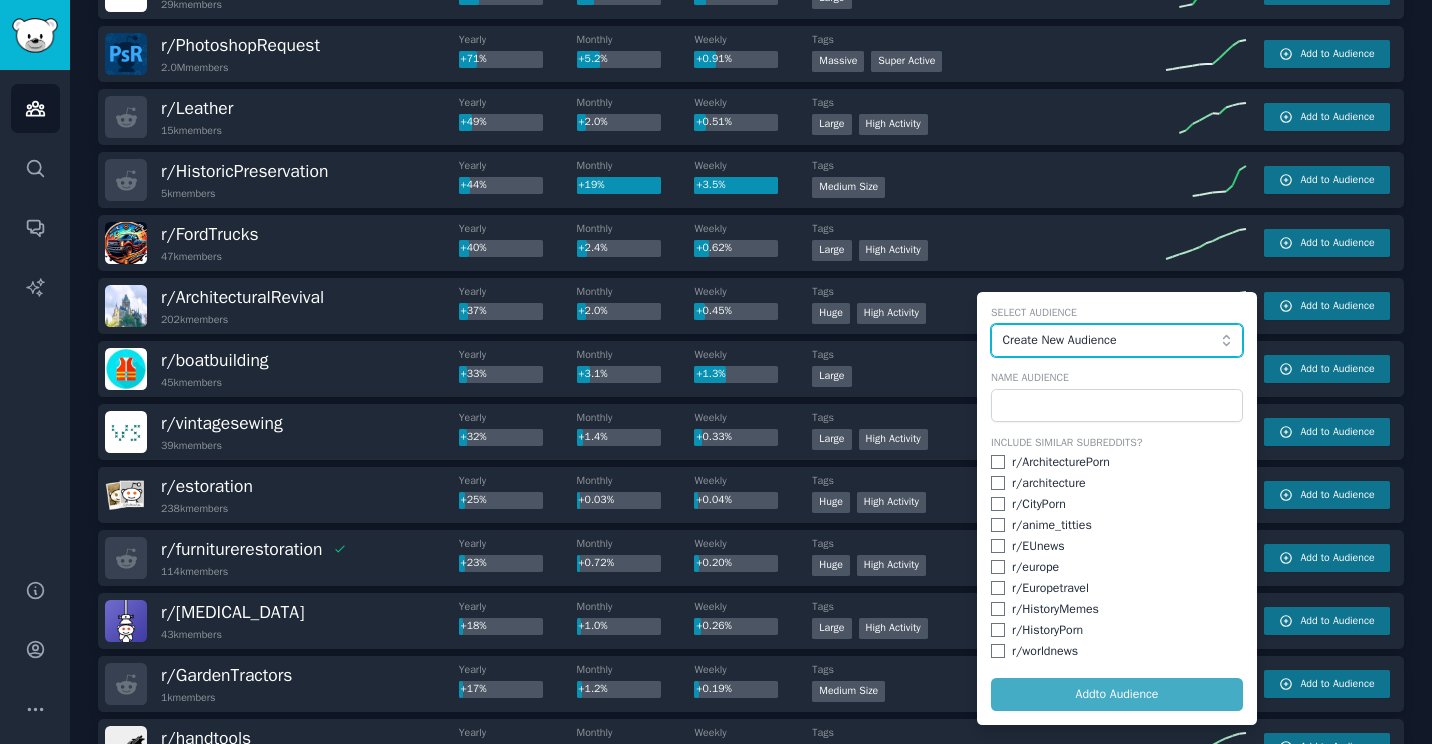 click on "Create New Audience" at bounding box center [1117, 341] 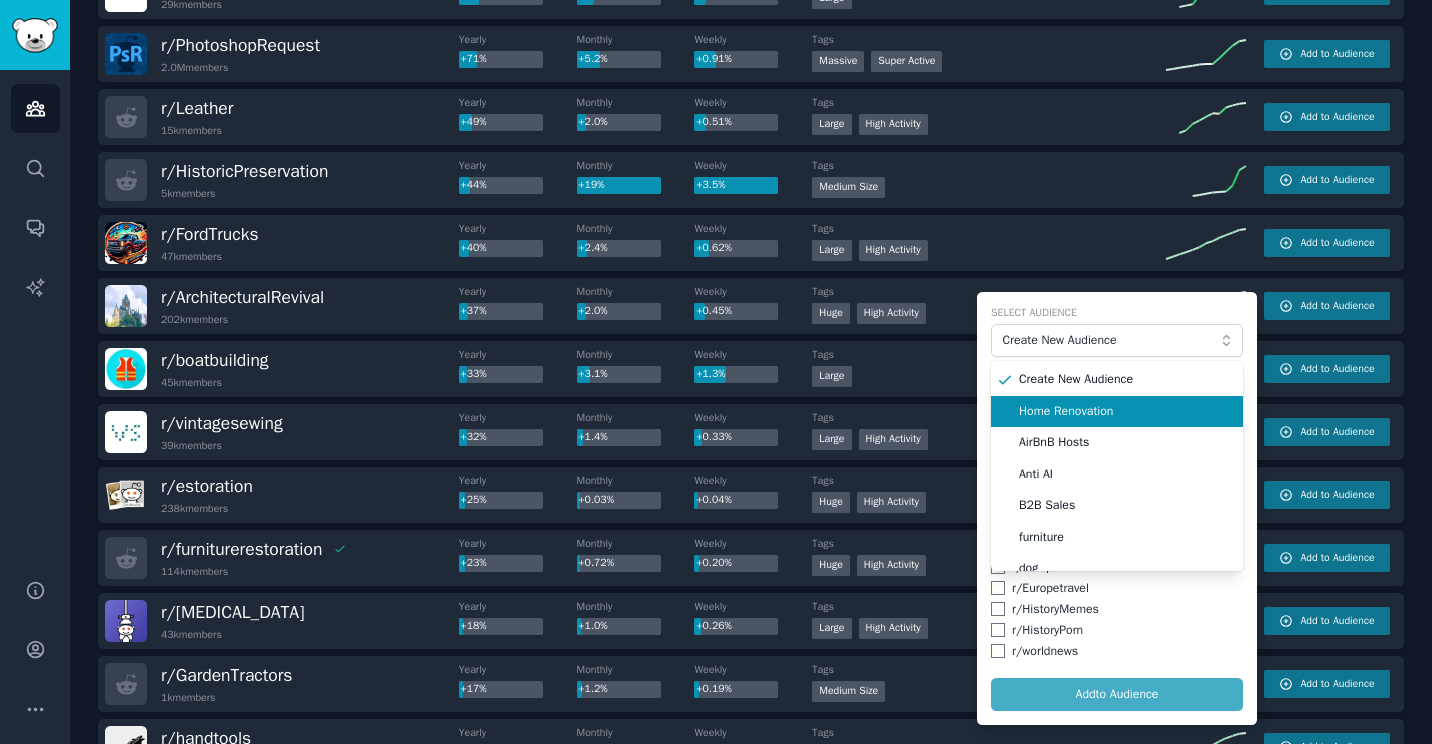 click on "Home Renovation" at bounding box center (1124, 412) 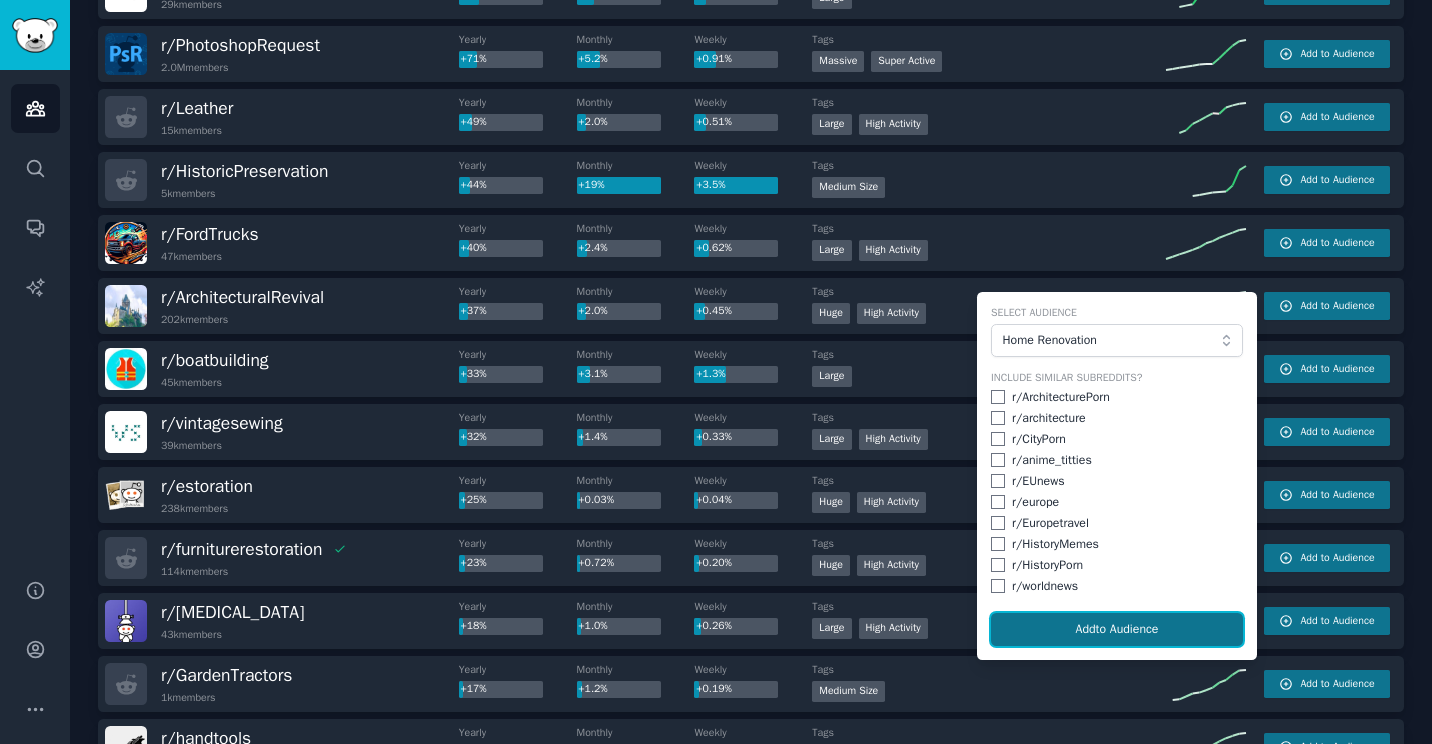 click on "Add  to Audience" 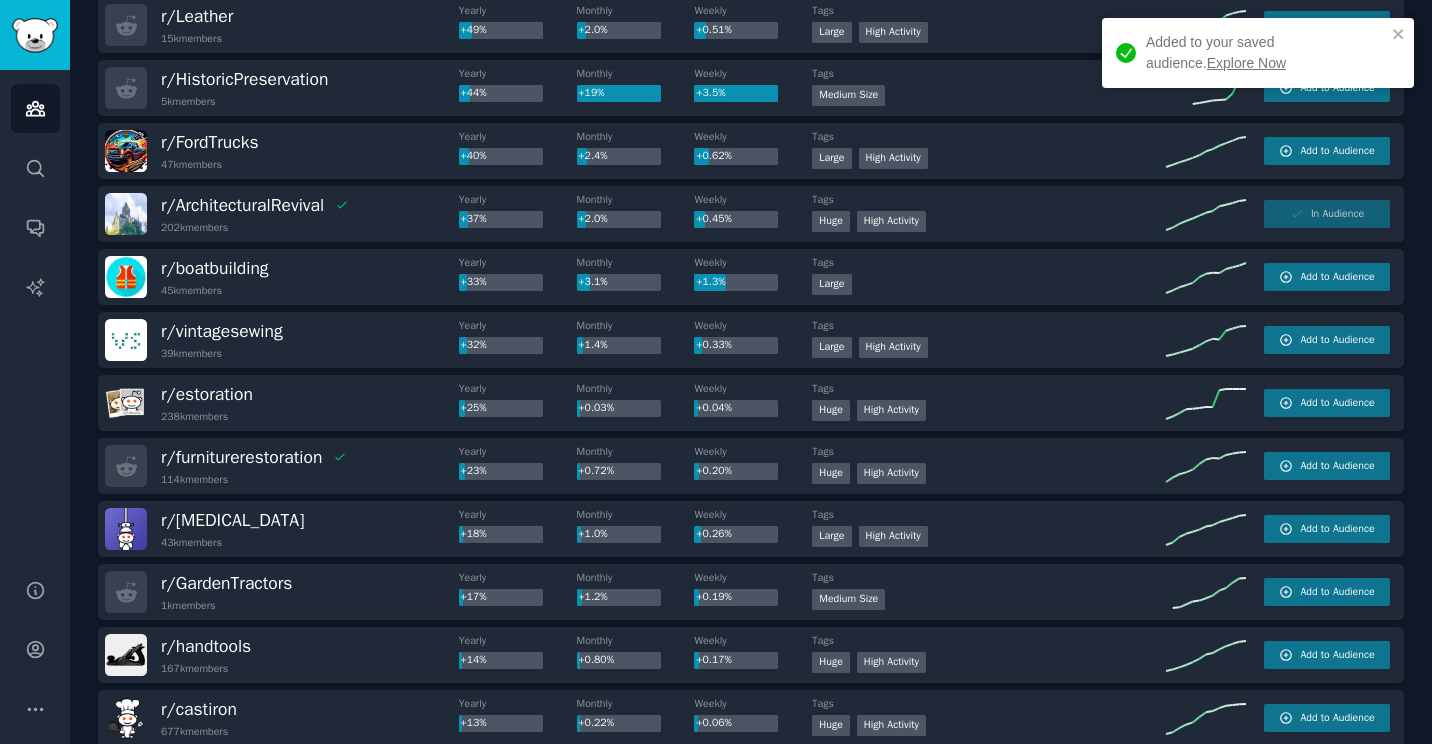 scroll, scrollTop: 472, scrollLeft: 0, axis: vertical 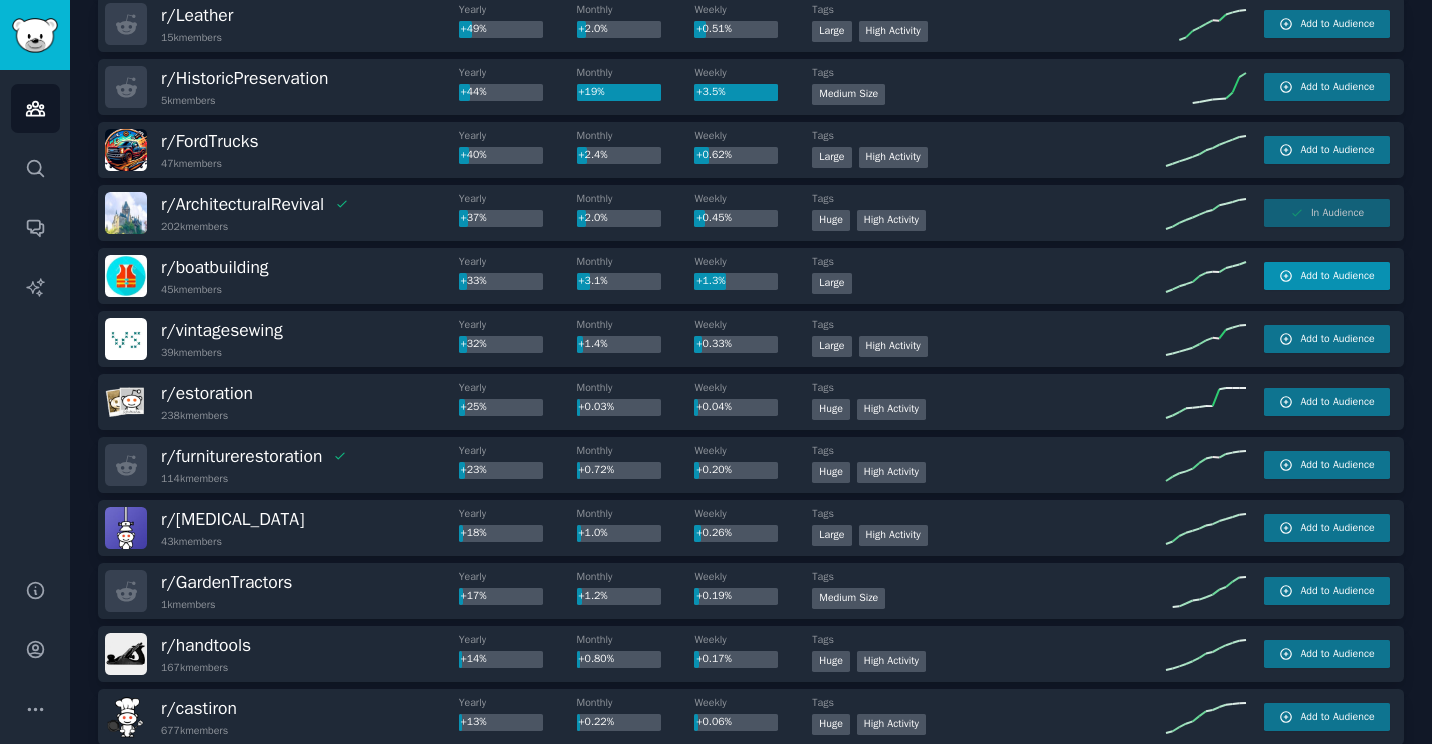 click on "Add to Audience" at bounding box center [1337, 276] 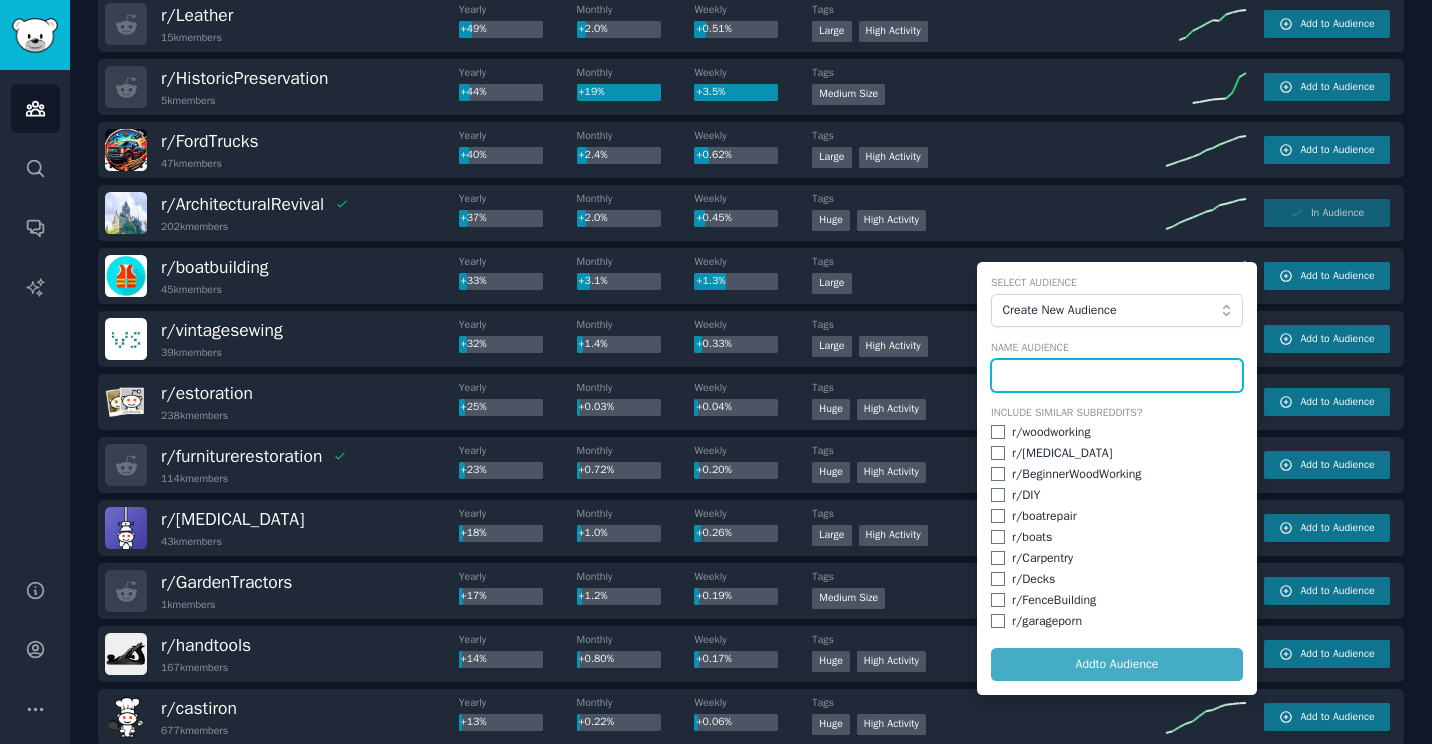 click at bounding box center [1117, 376] 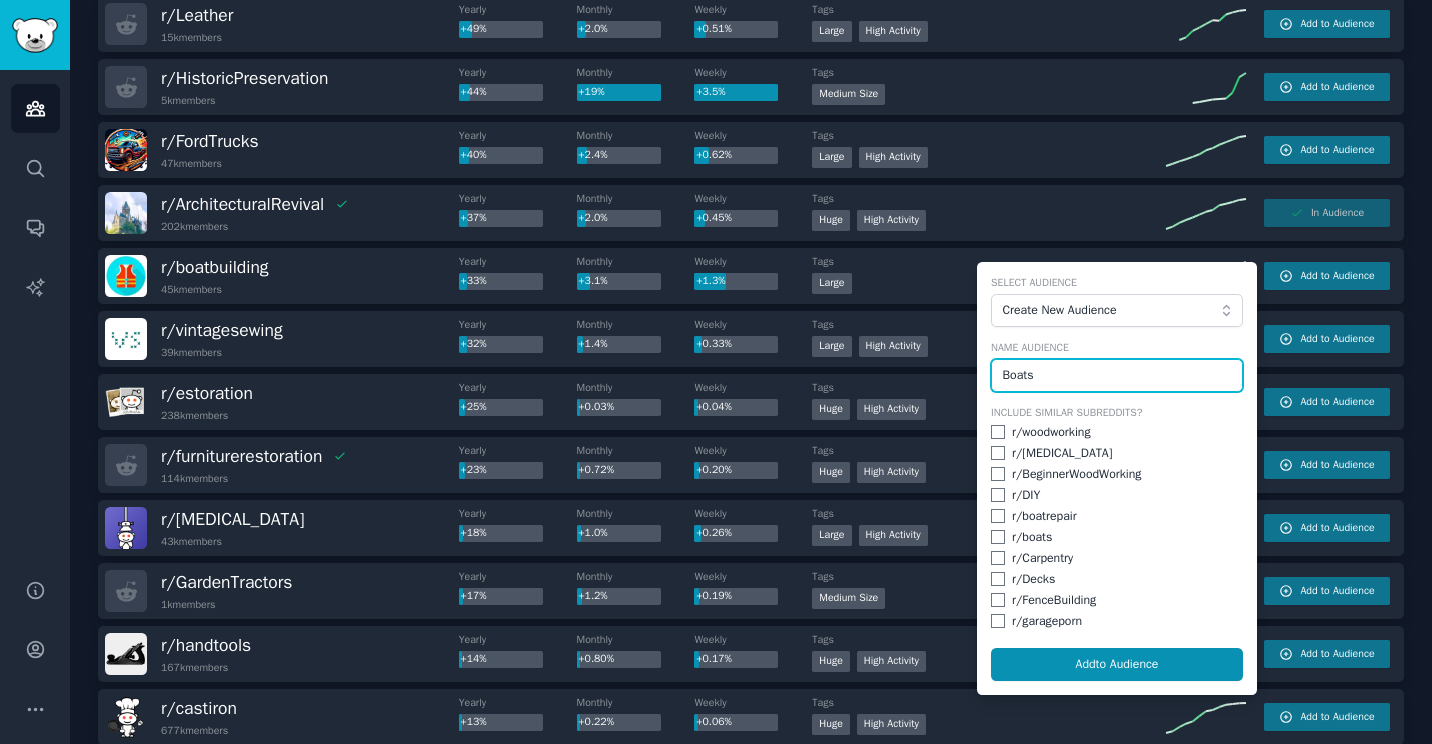 type on "Boats" 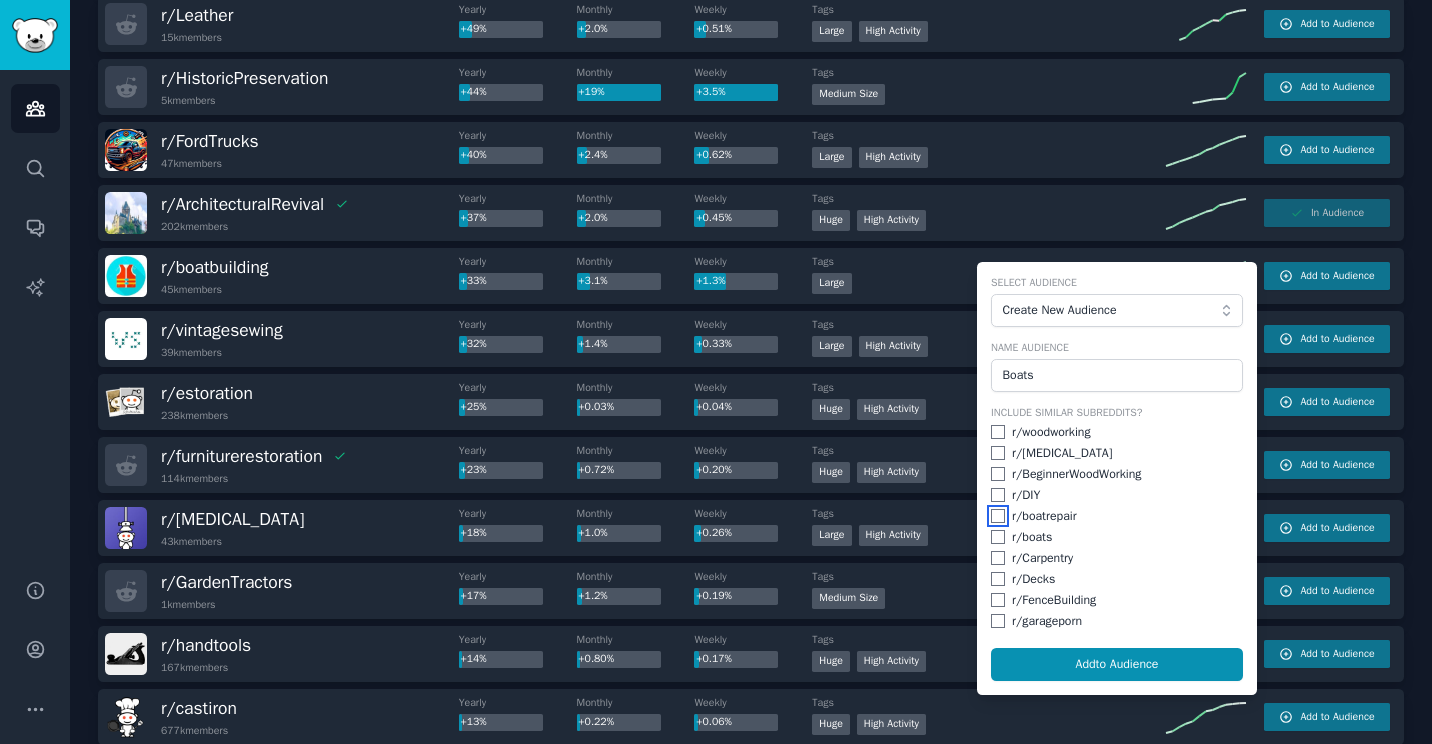 click at bounding box center (998, 516) 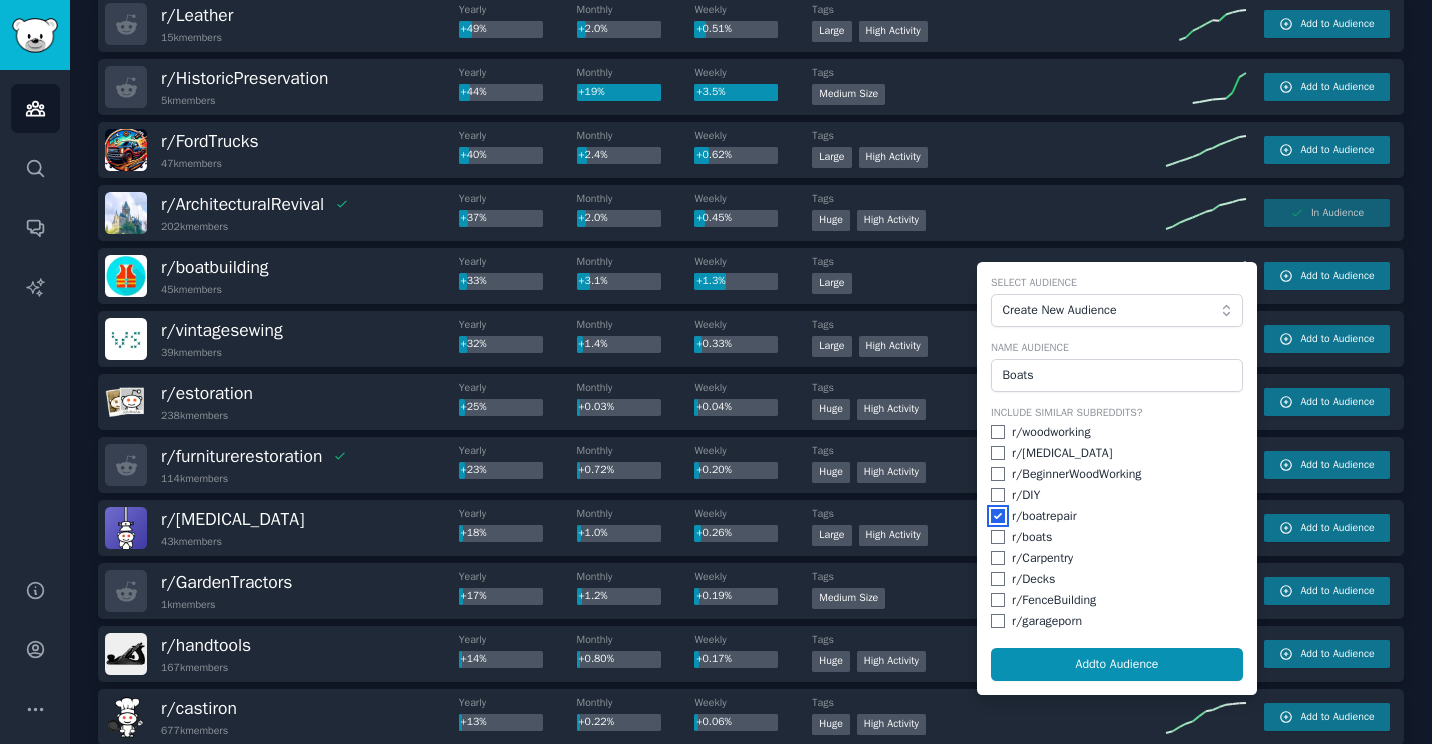 checkbox on "true" 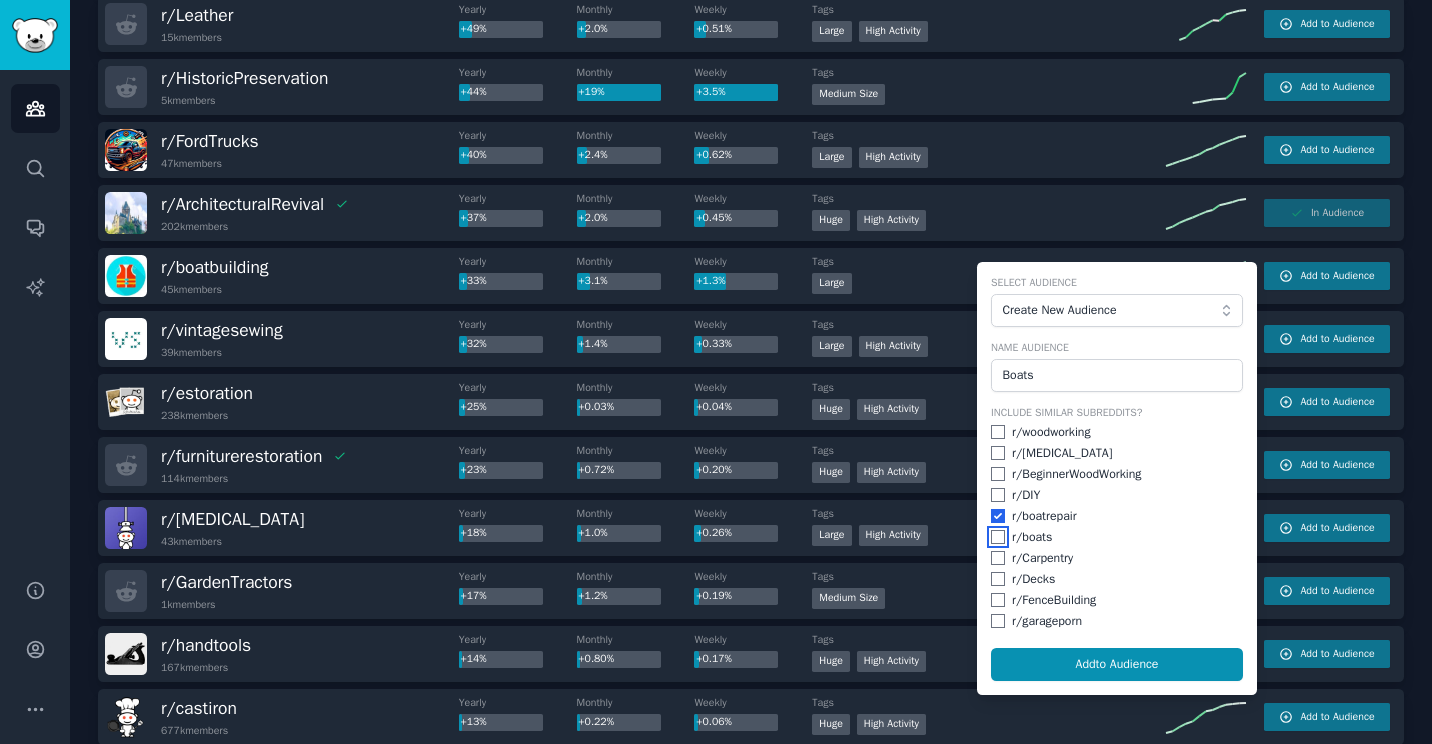 click at bounding box center [998, 537] 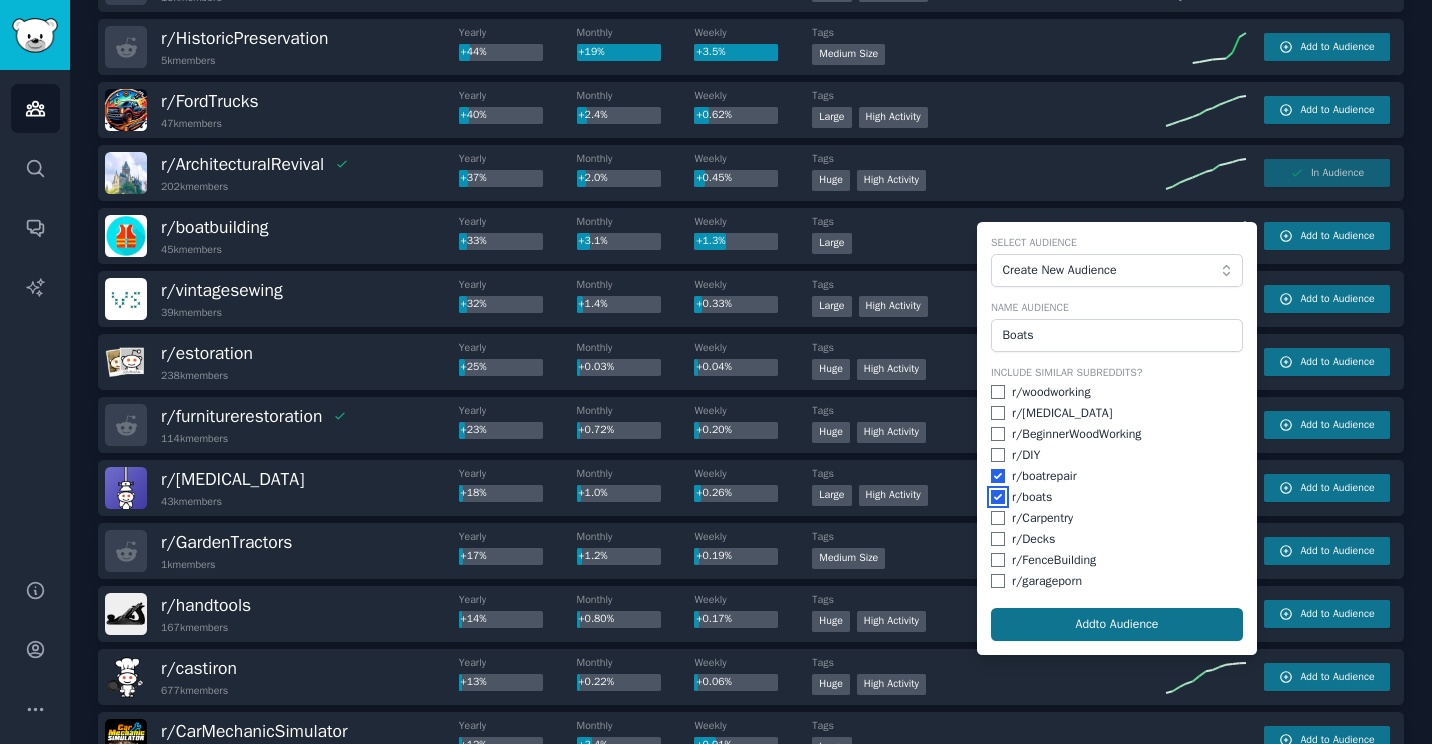 scroll, scrollTop: 510, scrollLeft: 0, axis: vertical 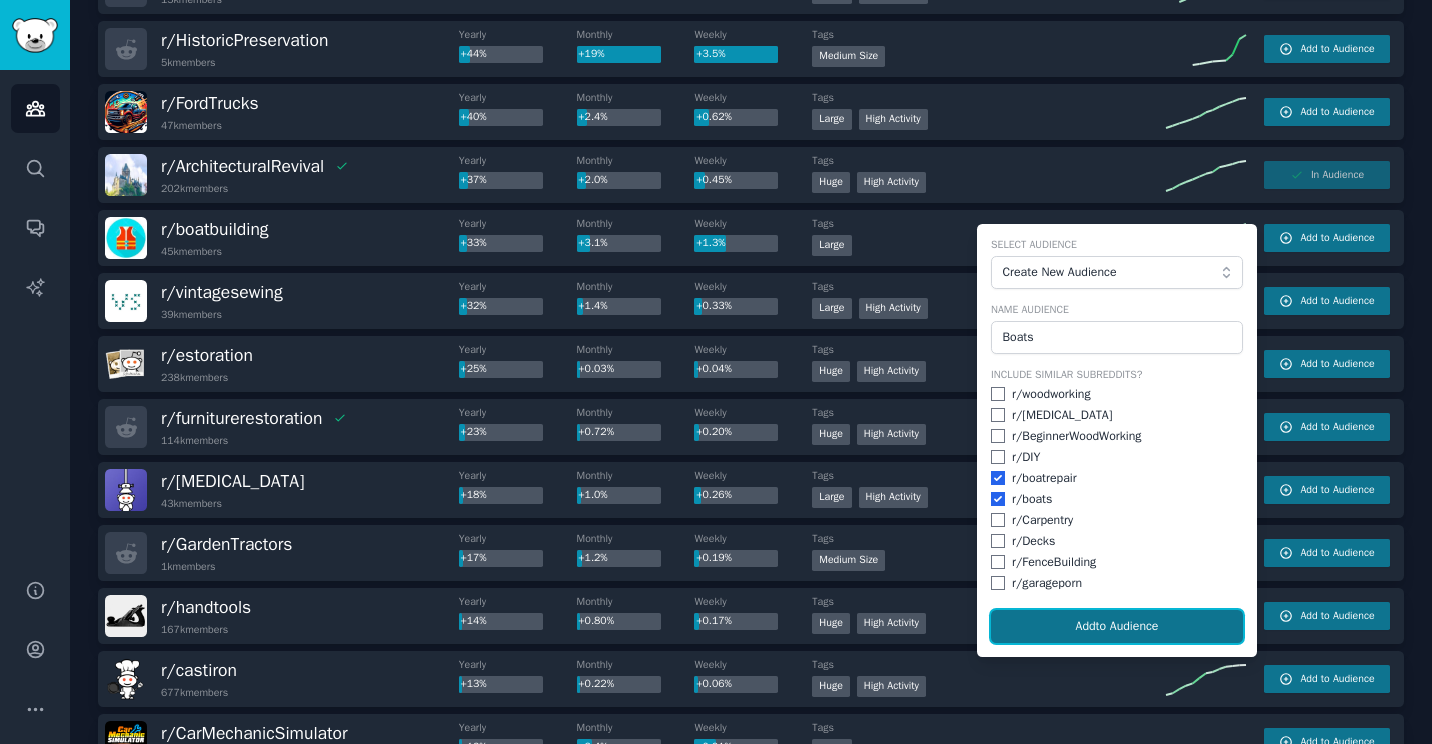 click on "Add  to Audience" at bounding box center [1117, 627] 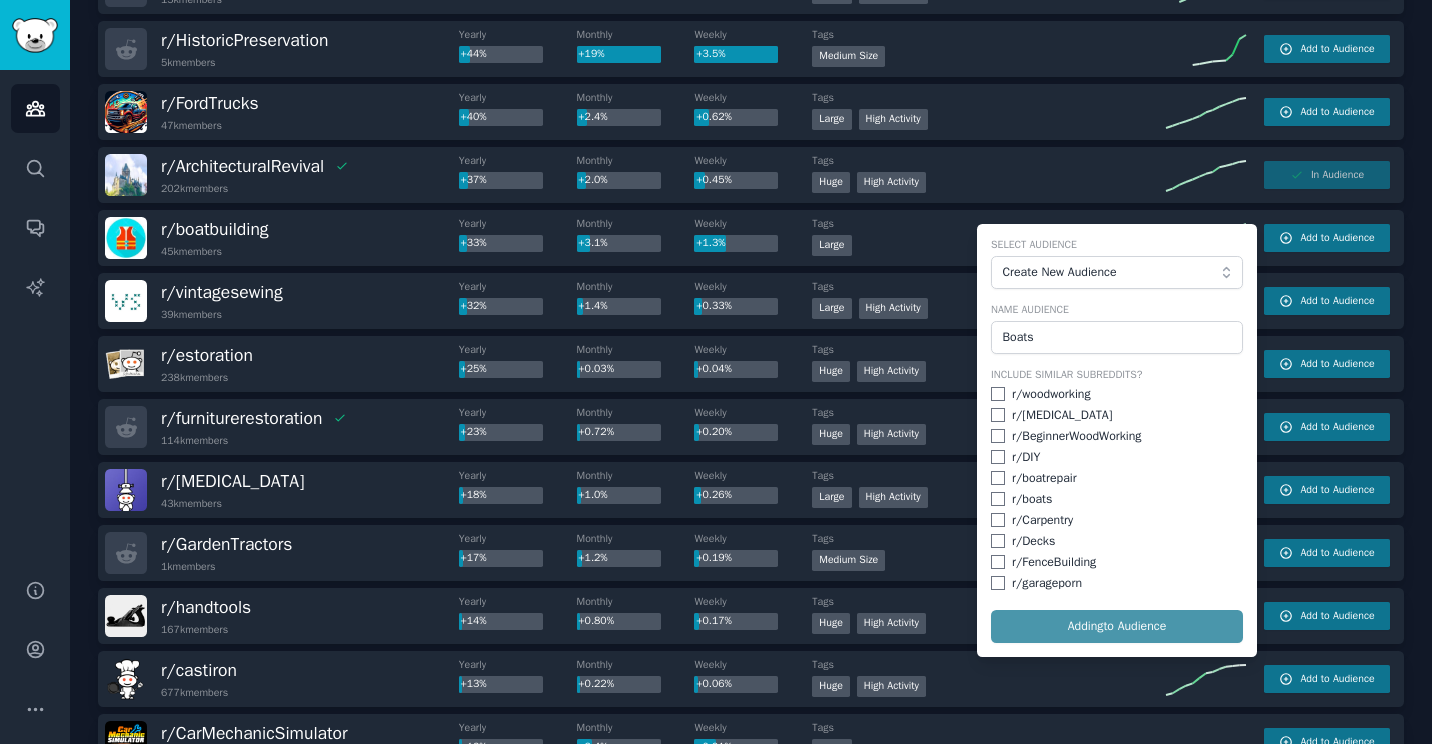 checkbox on "false" 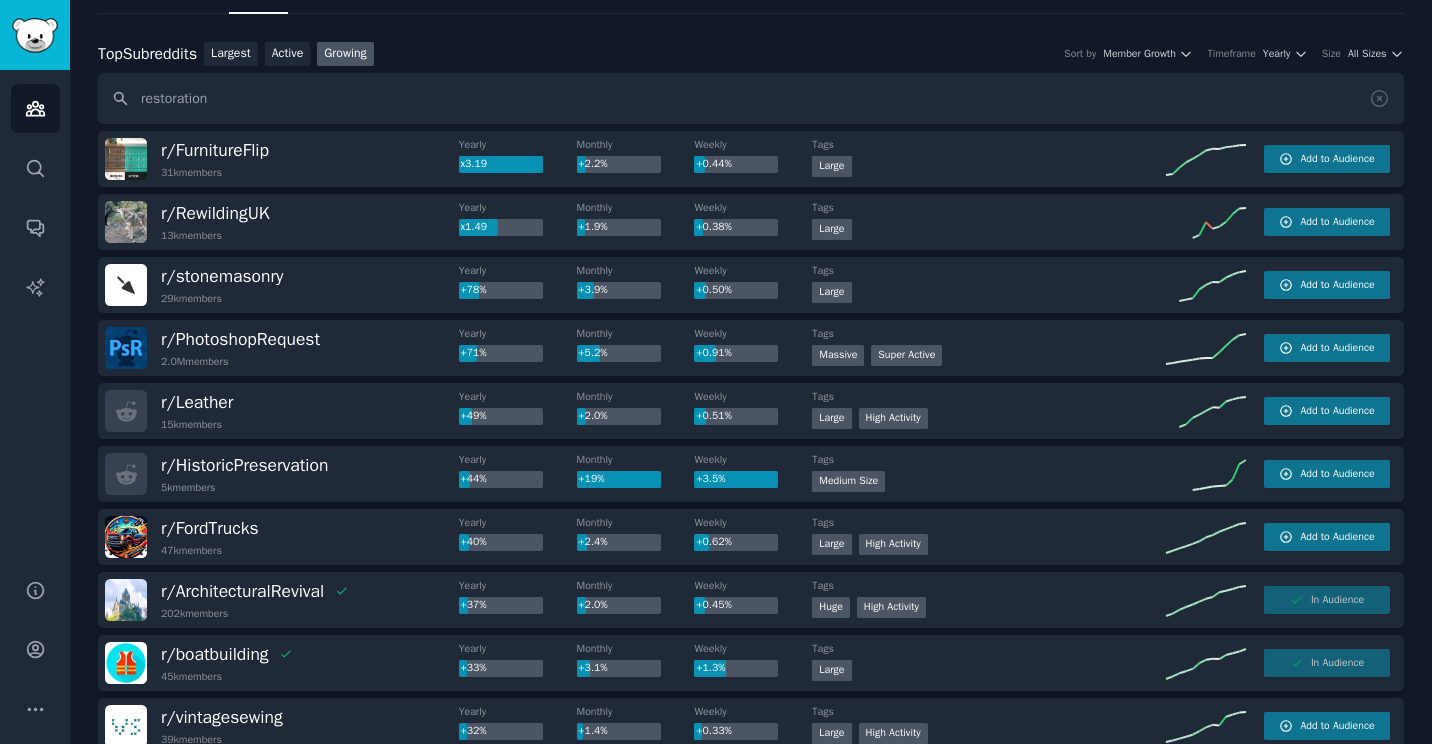 scroll, scrollTop: 0, scrollLeft: 0, axis: both 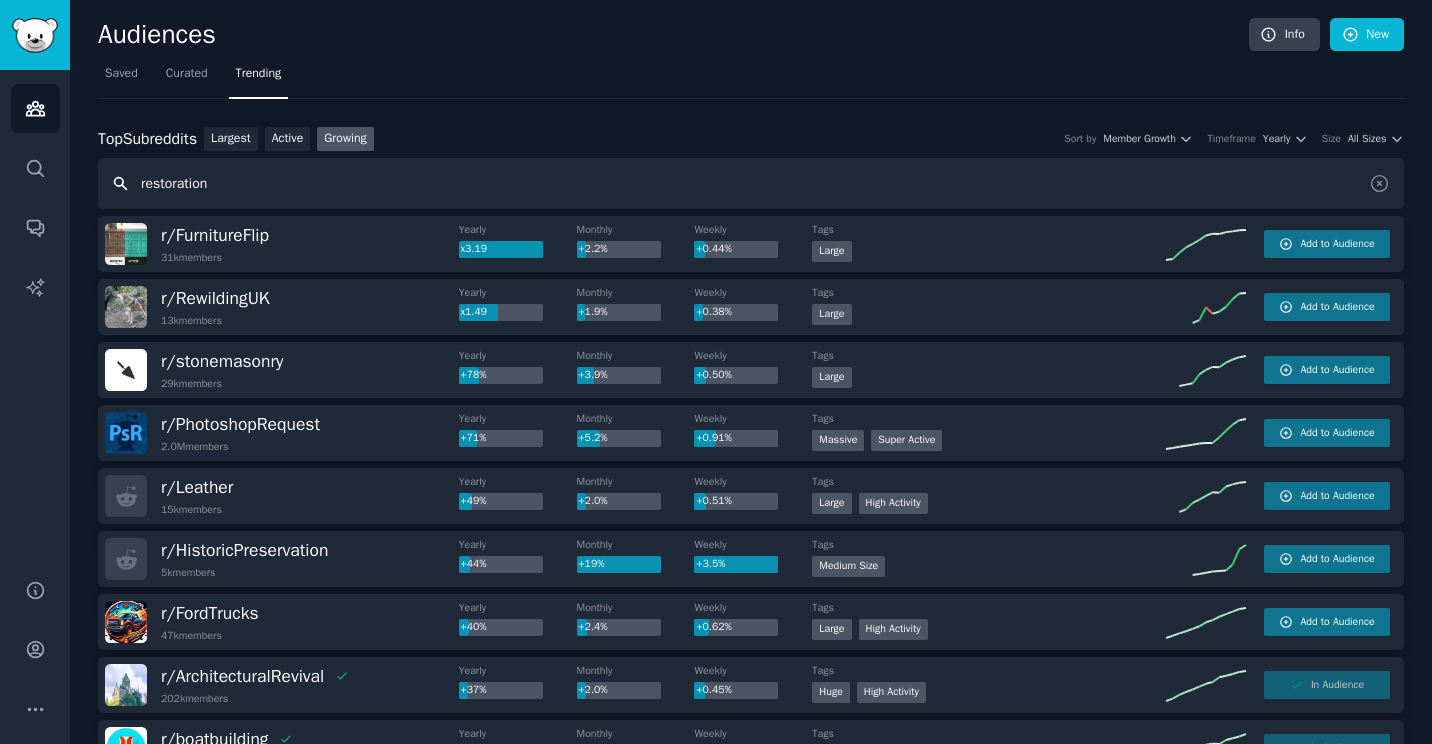 click on "restoration" at bounding box center (751, 183) 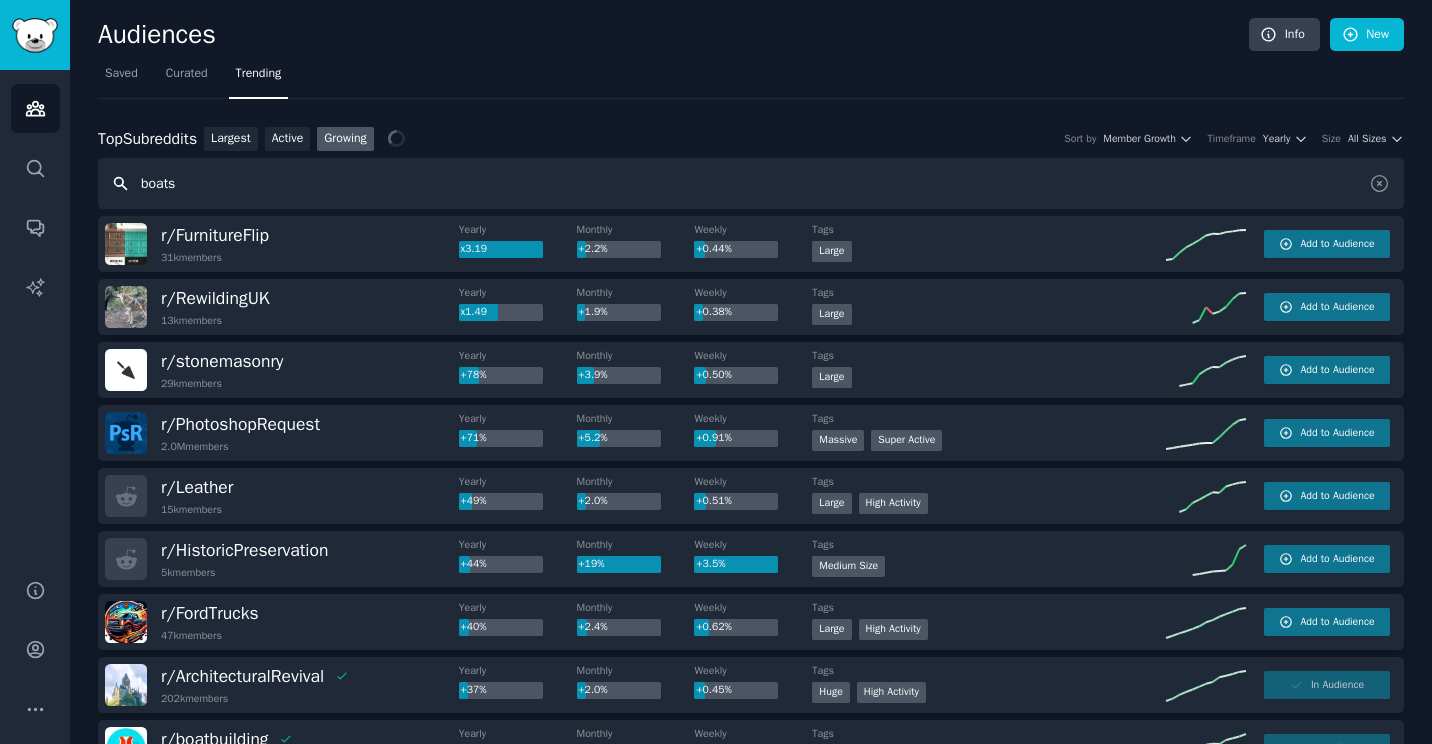 type on "boats" 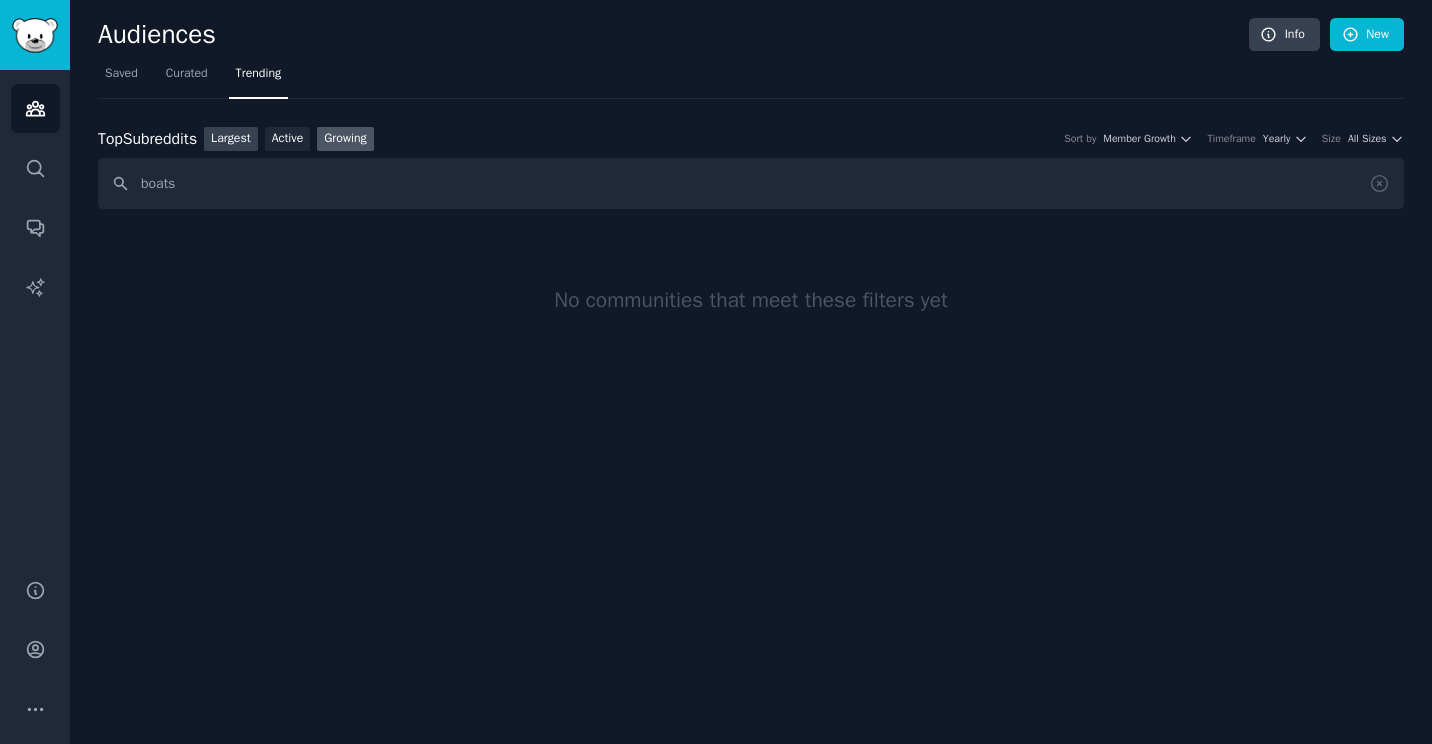 click on "Largest" at bounding box center [231, 139] 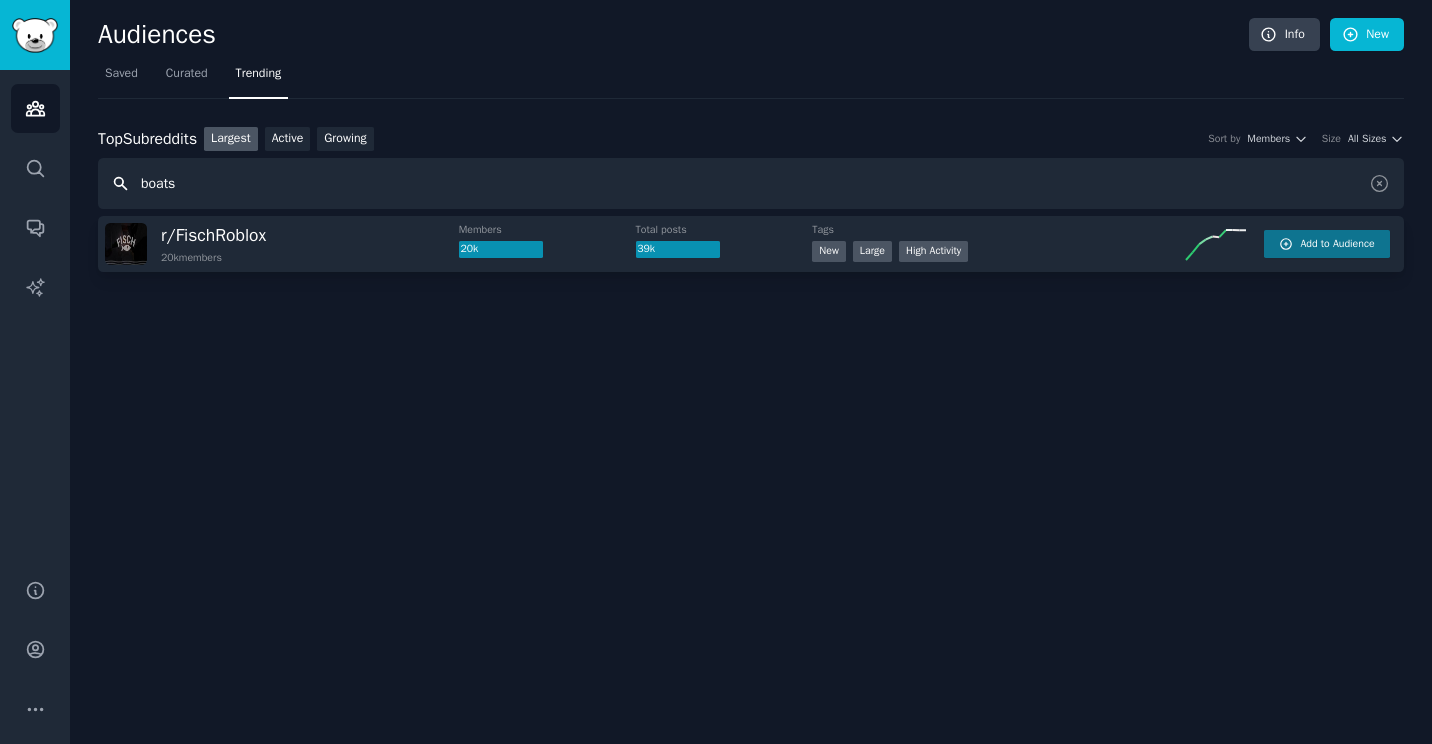 click on "boats" at bounding box center [751, 183] 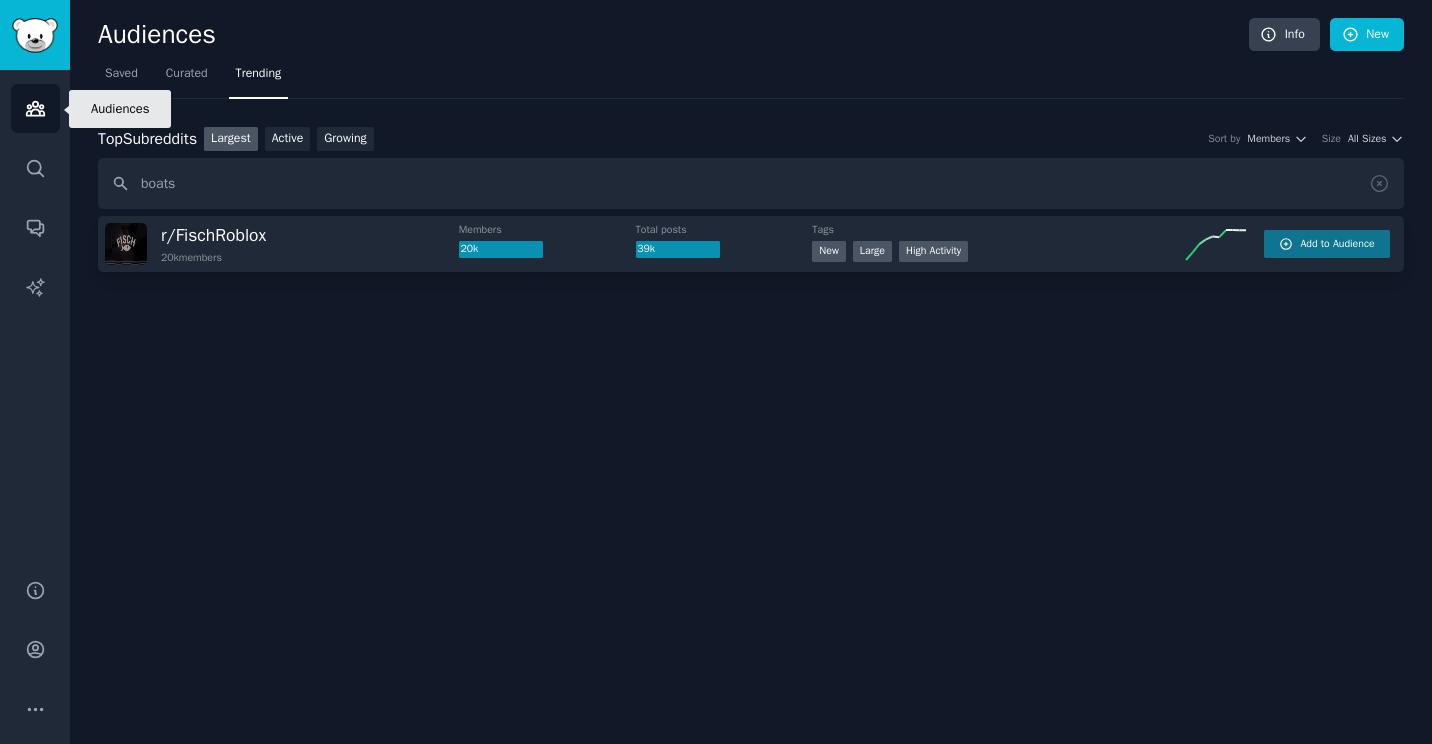 click 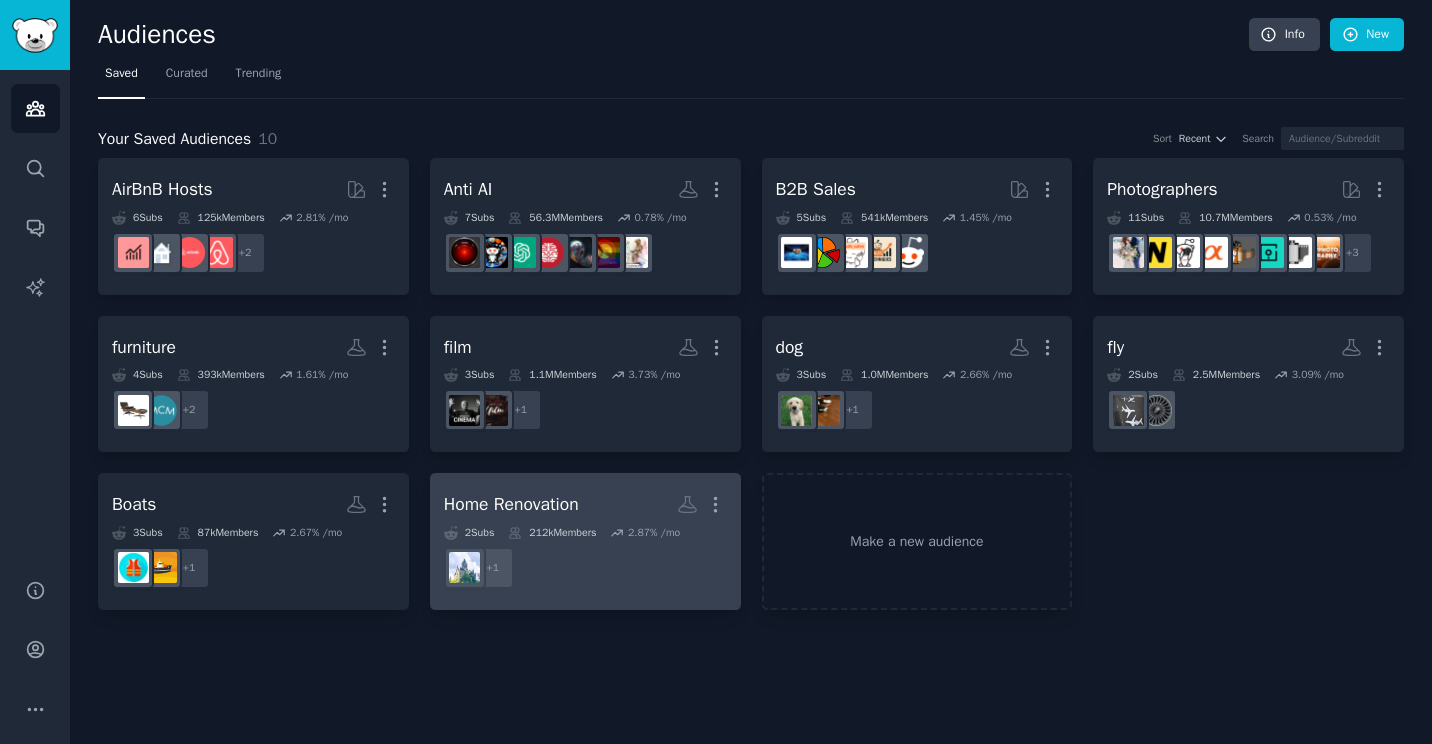click on "Home Renovation" at bounding box center (511, 504) 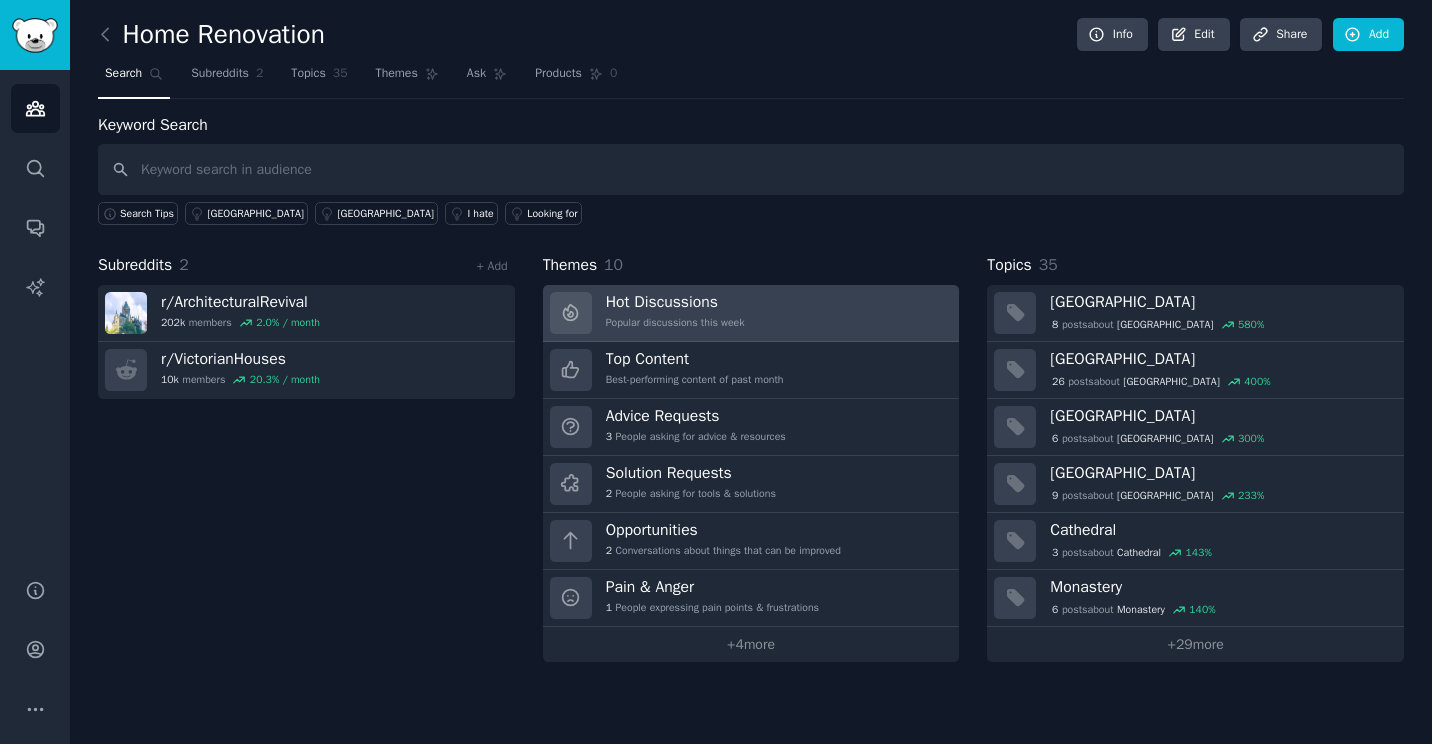 click on "Hot Discussions Popular discussions this week" at bounding box center [675, 313] 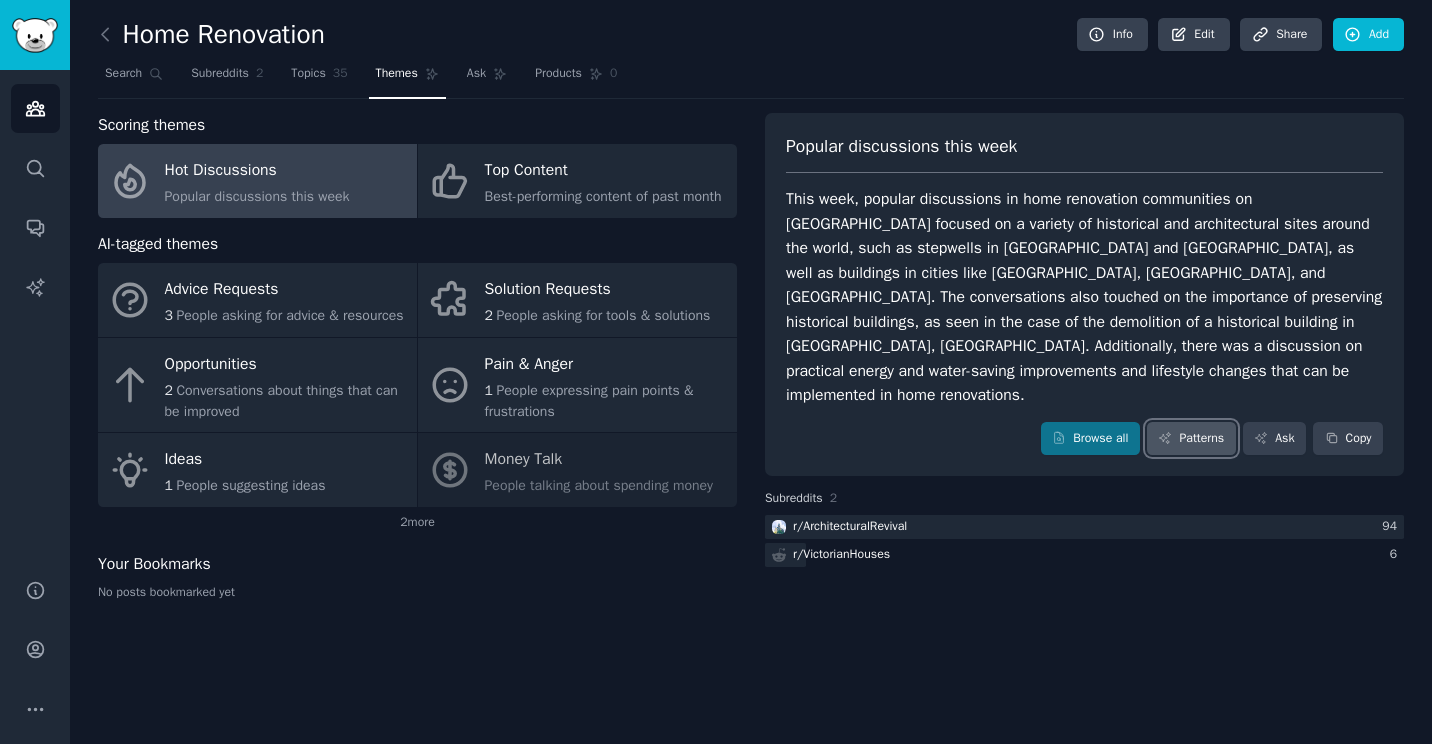 click on "Patterns" at bounding box center [1191, 439] 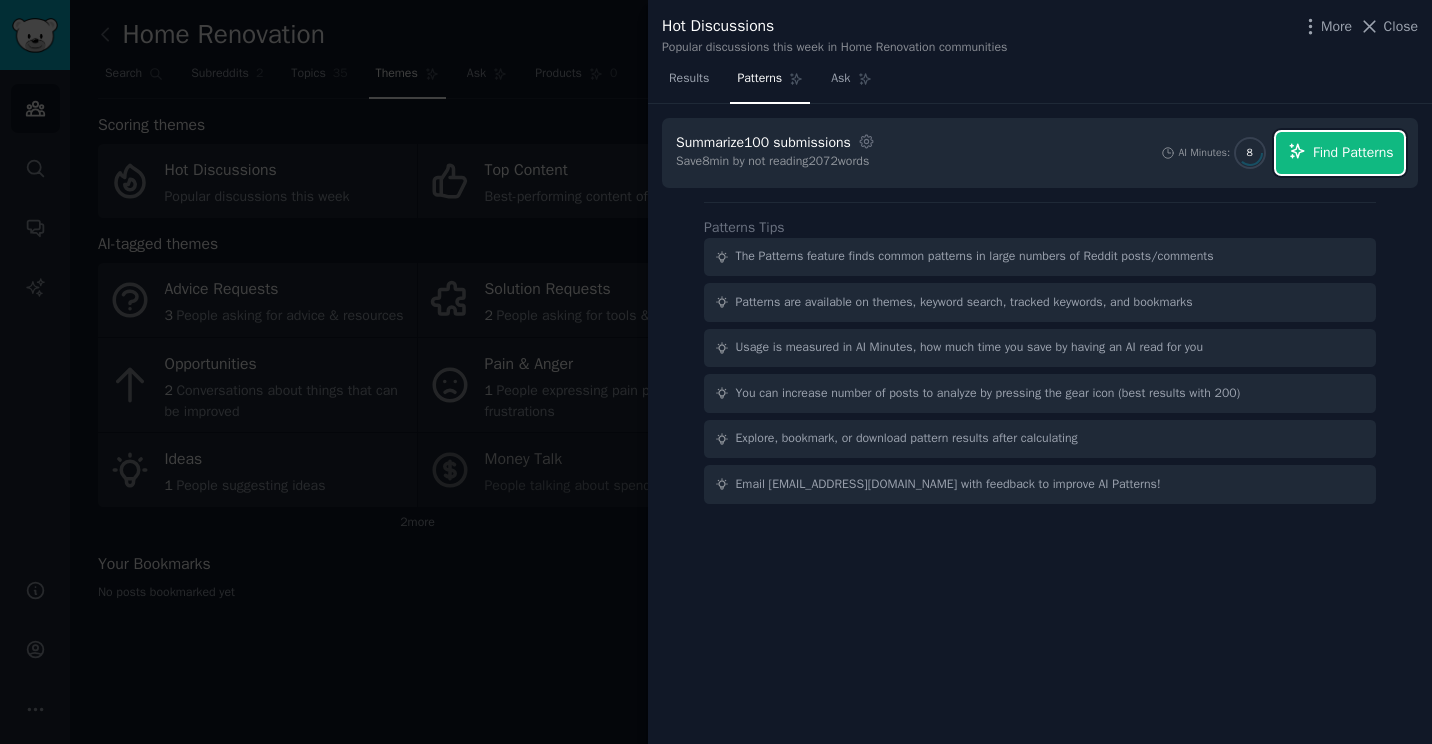 click on "Find Patterns" at bounding box center (1353, 152) 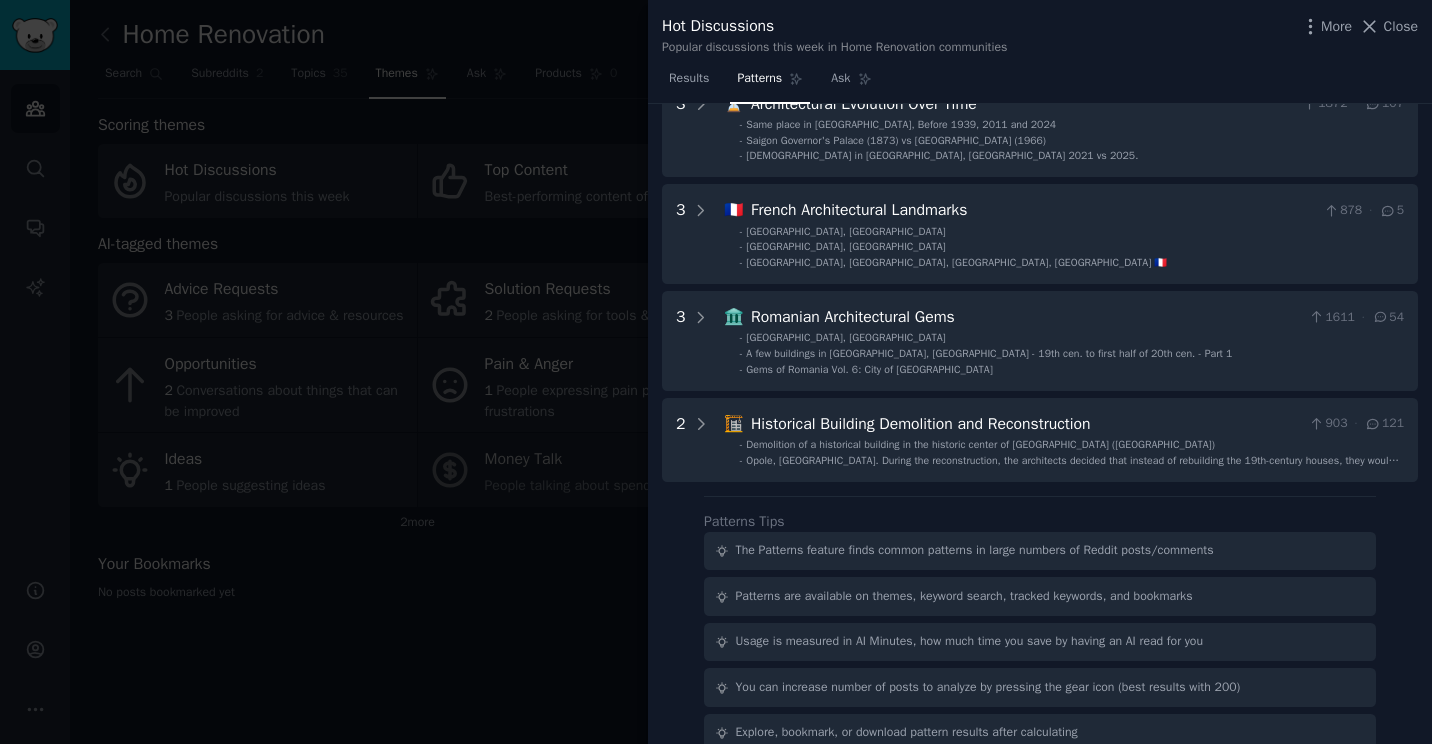 scroll, scrollTop: 545, scrollLeft: 0, axis: vertical 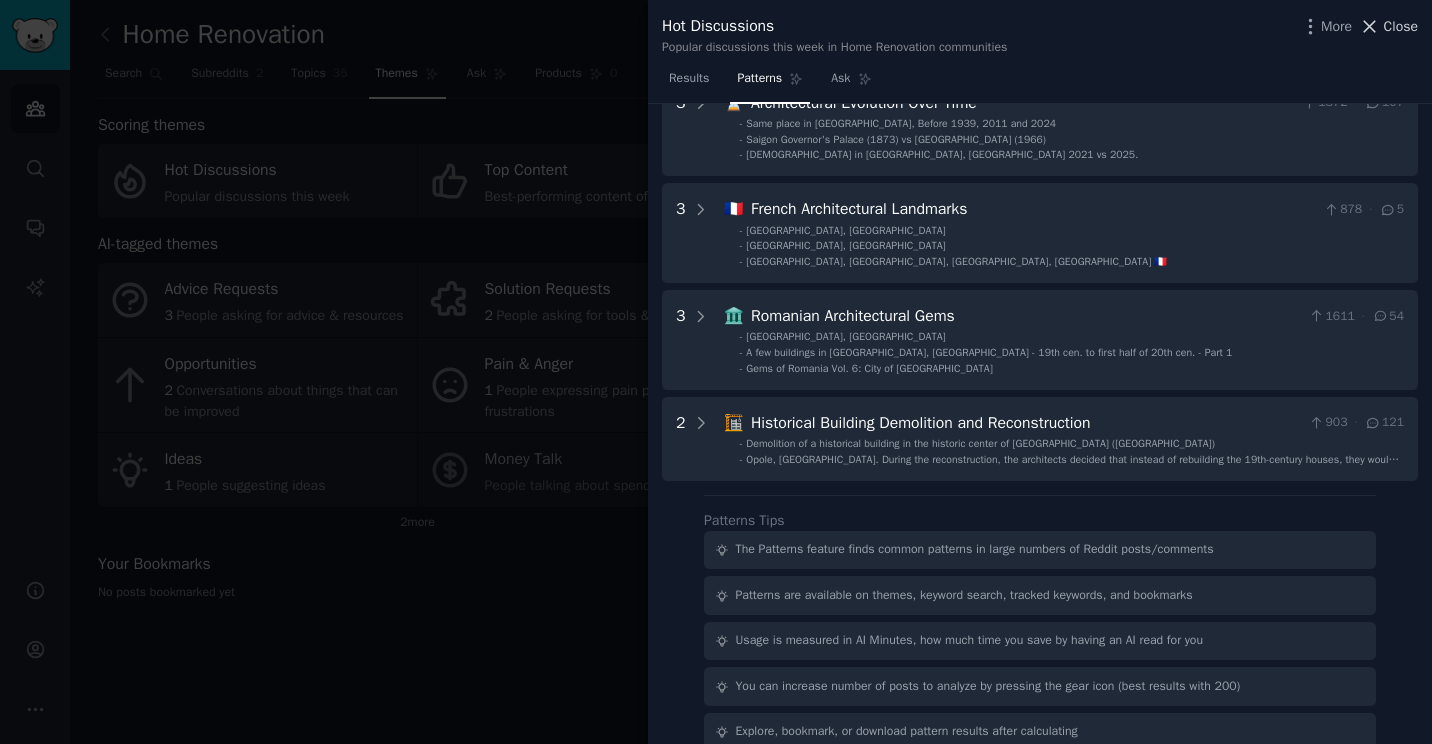 click on "Close" at bounding box center (1401, 26) 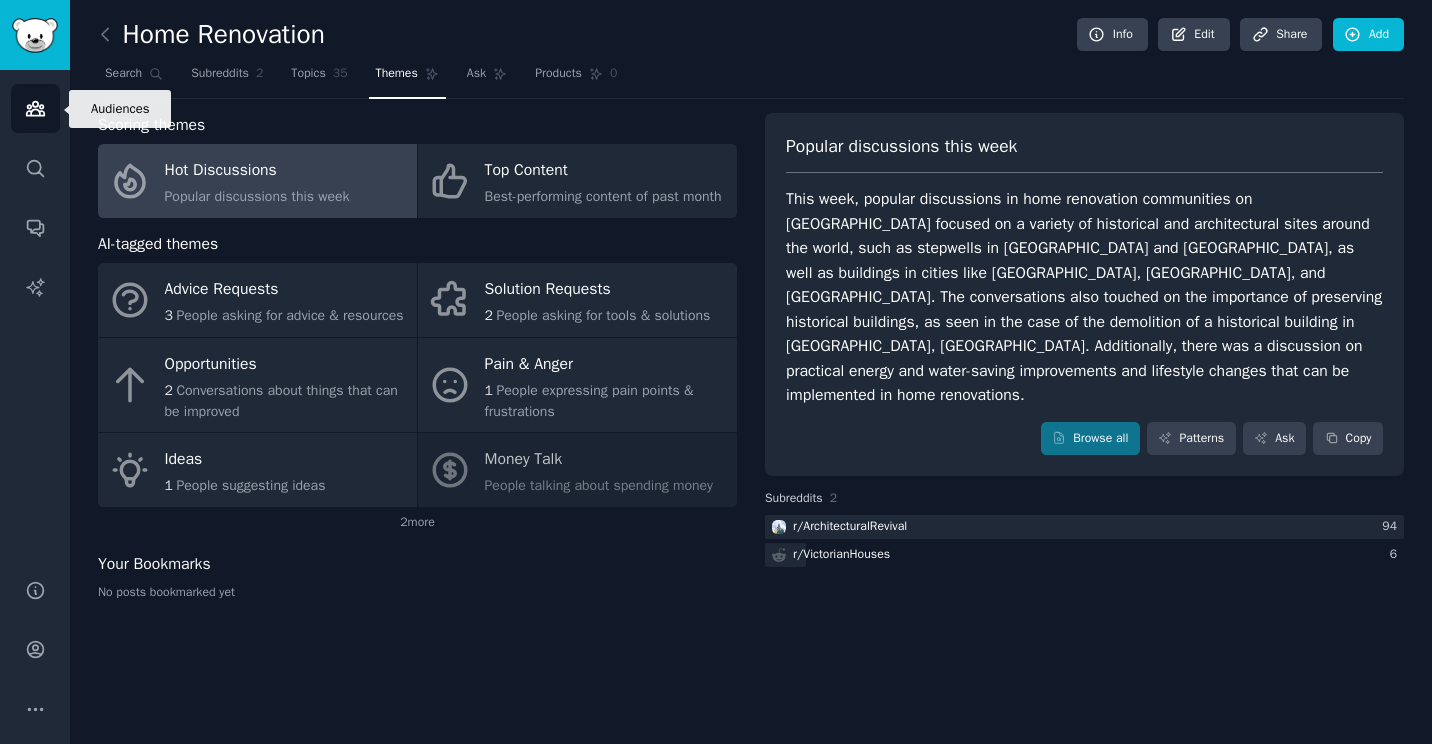 click 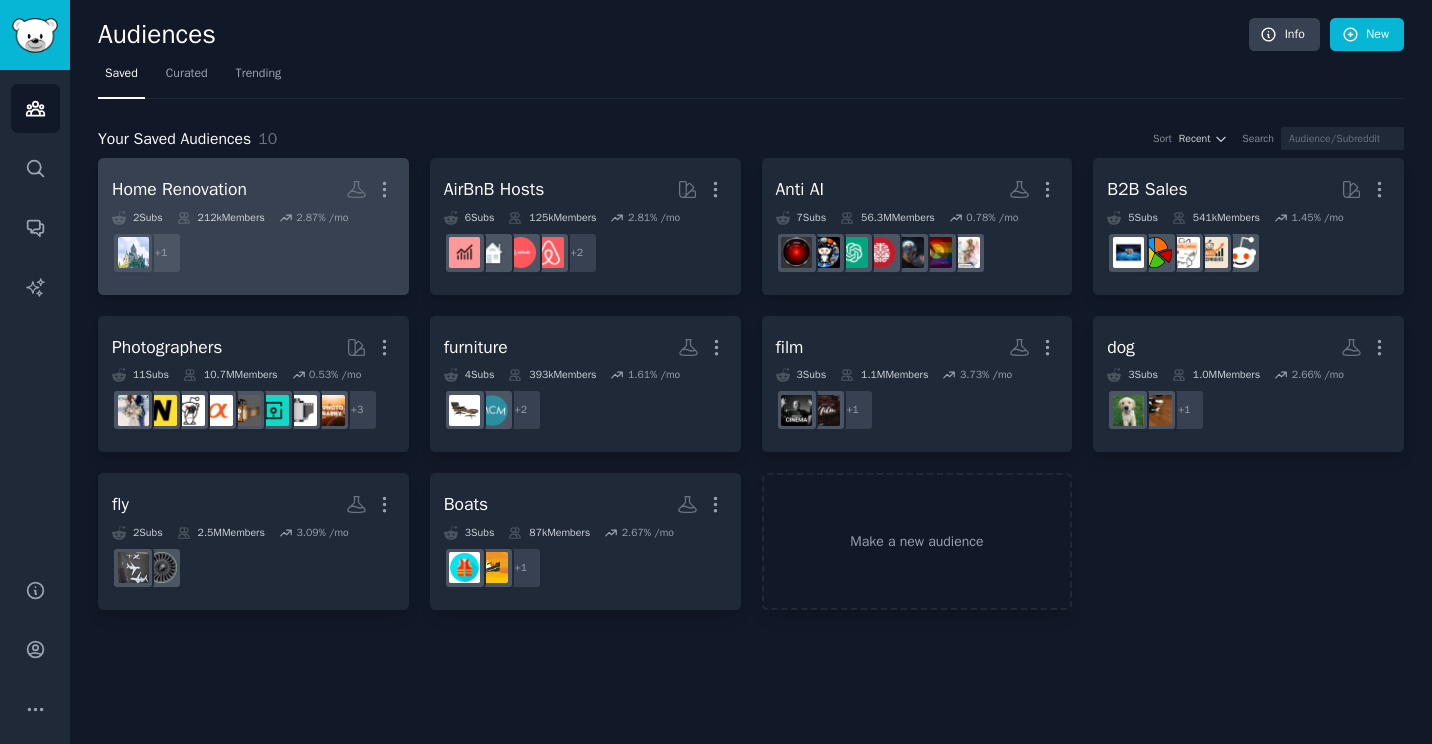 click on "Home Renovation Custom Audience More" at bounding box center (253, 189) 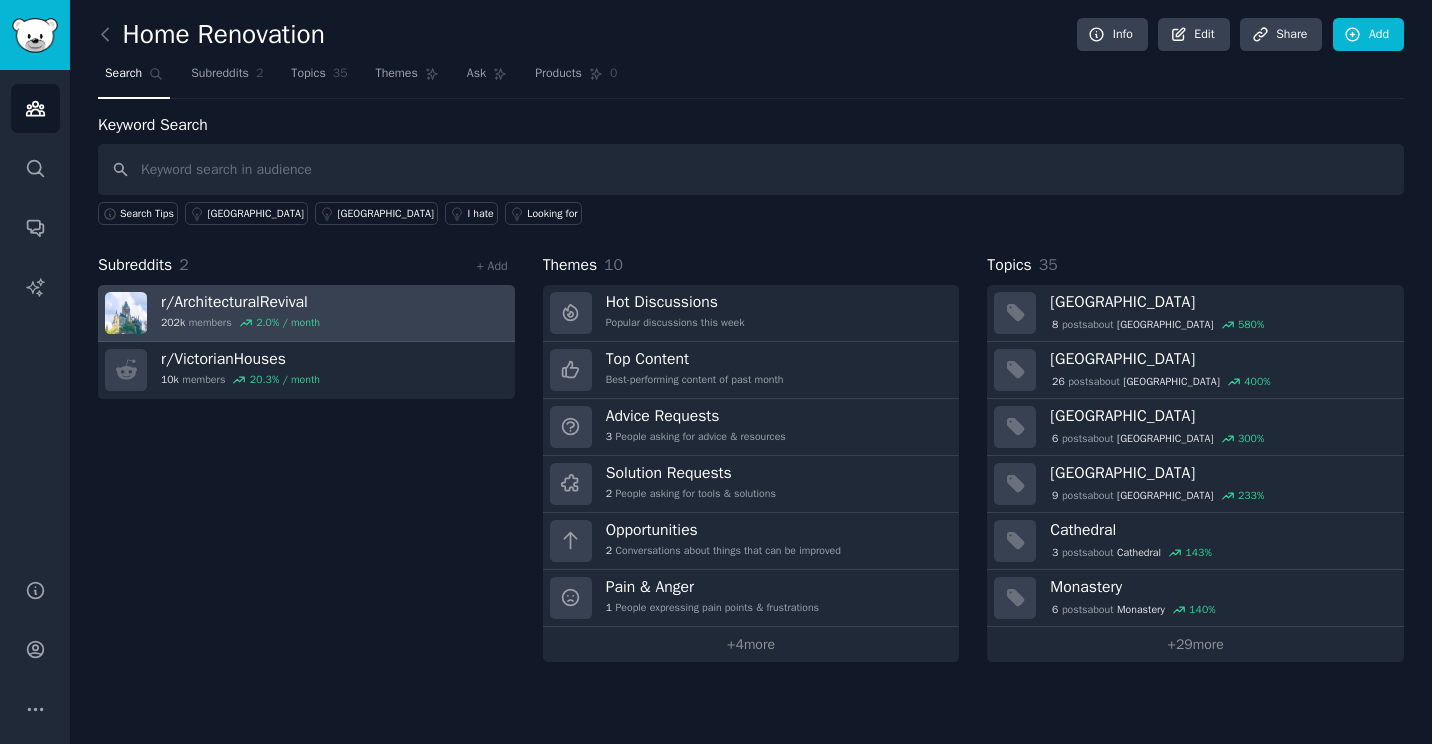 click on "r/ ArchitecturalRevival 202k  members 2.0 % / month" at bounding box center (306, 313) 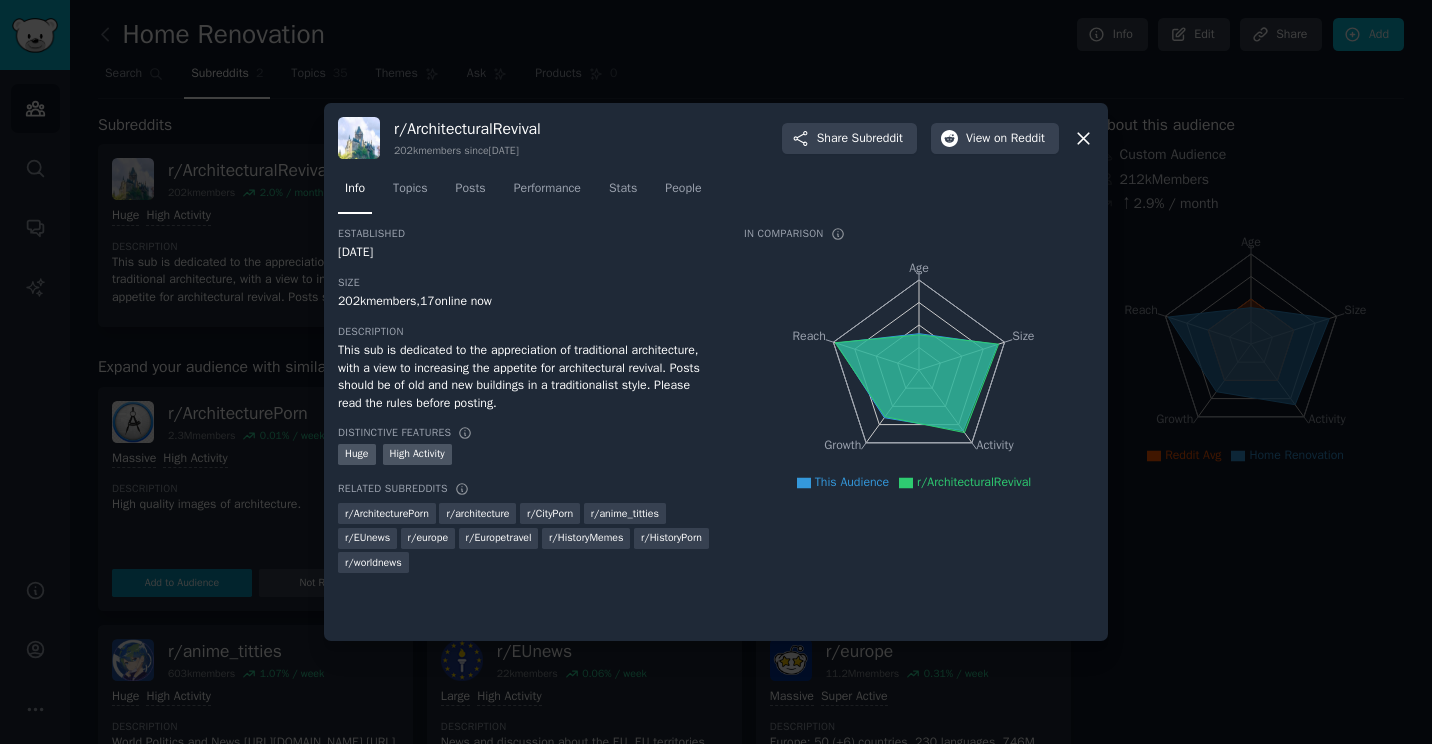 click 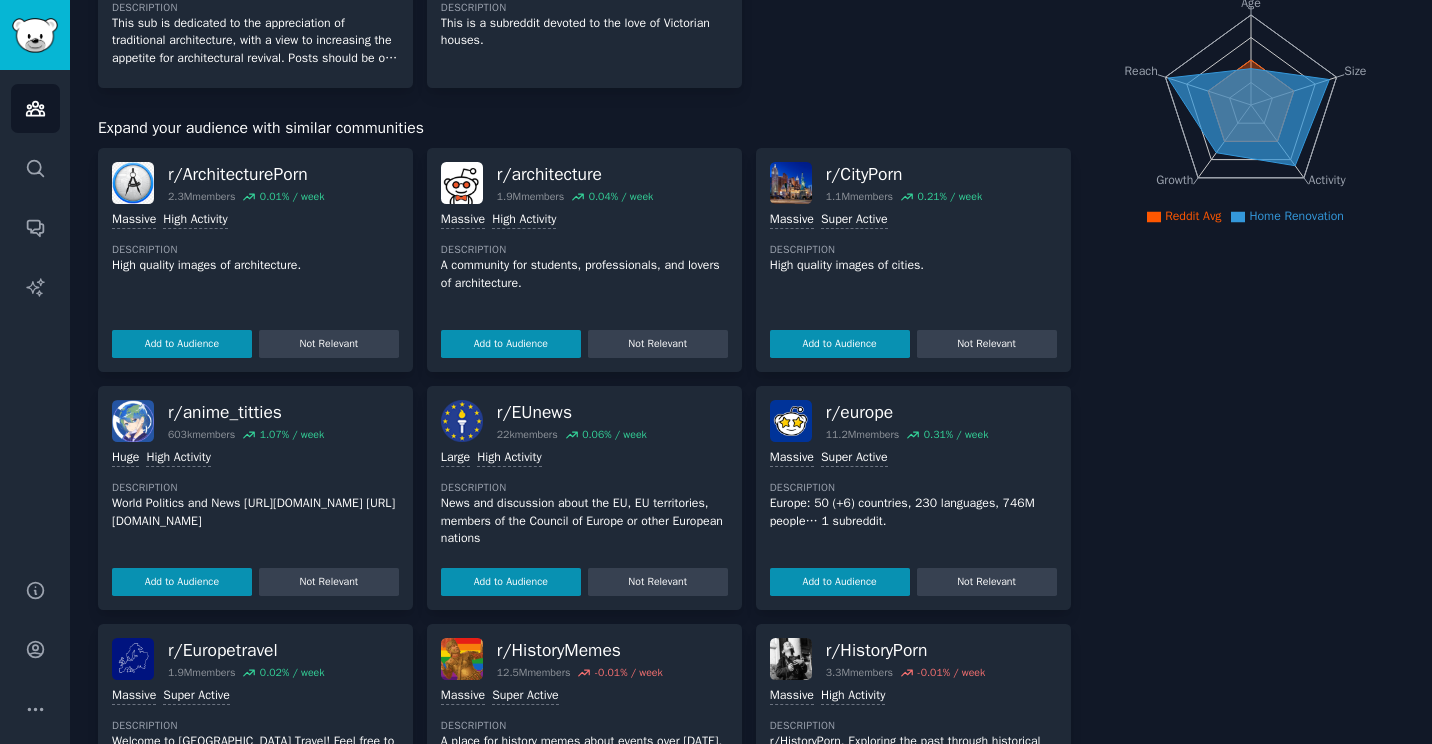 scroll, scrollTop: 0, scrollLeft: 0, axis: both 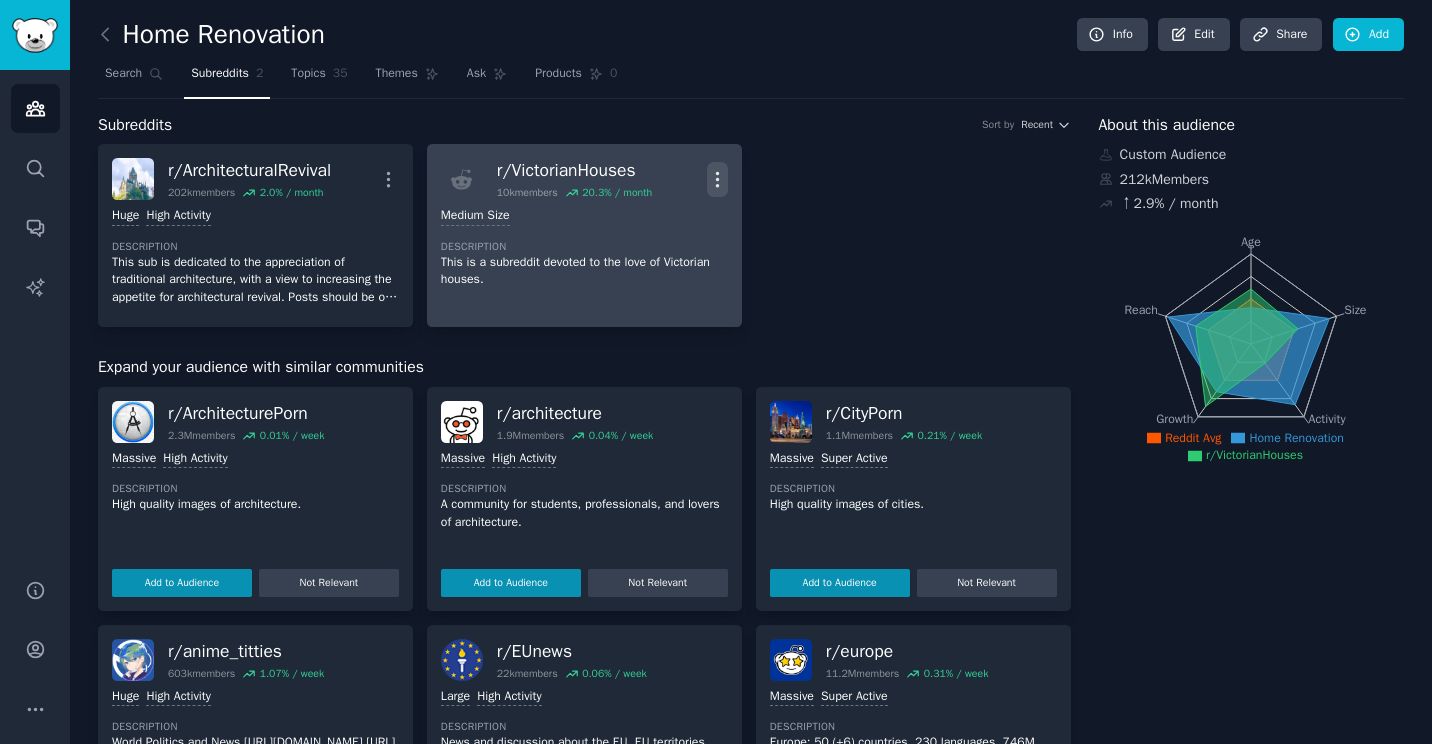 click 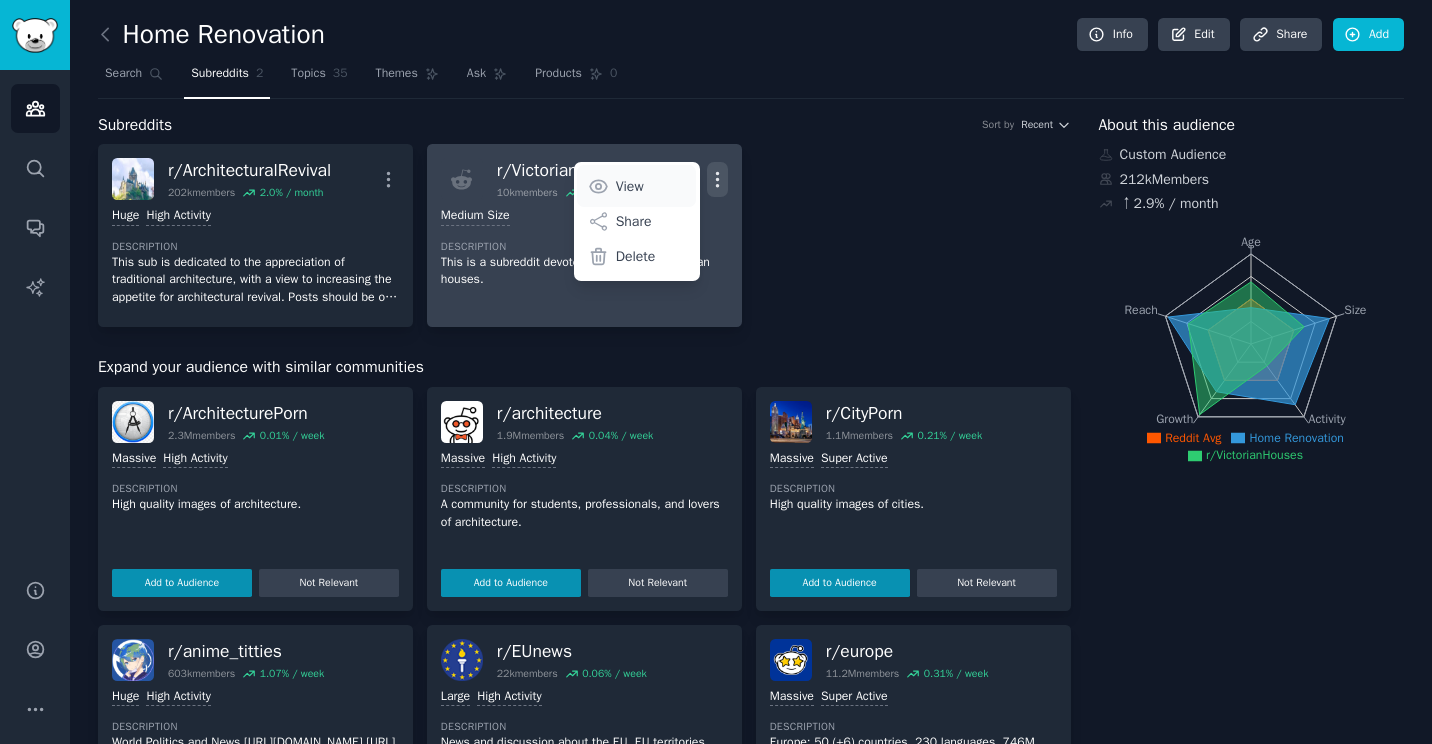 click on "View" at bounding box center [630, 186] 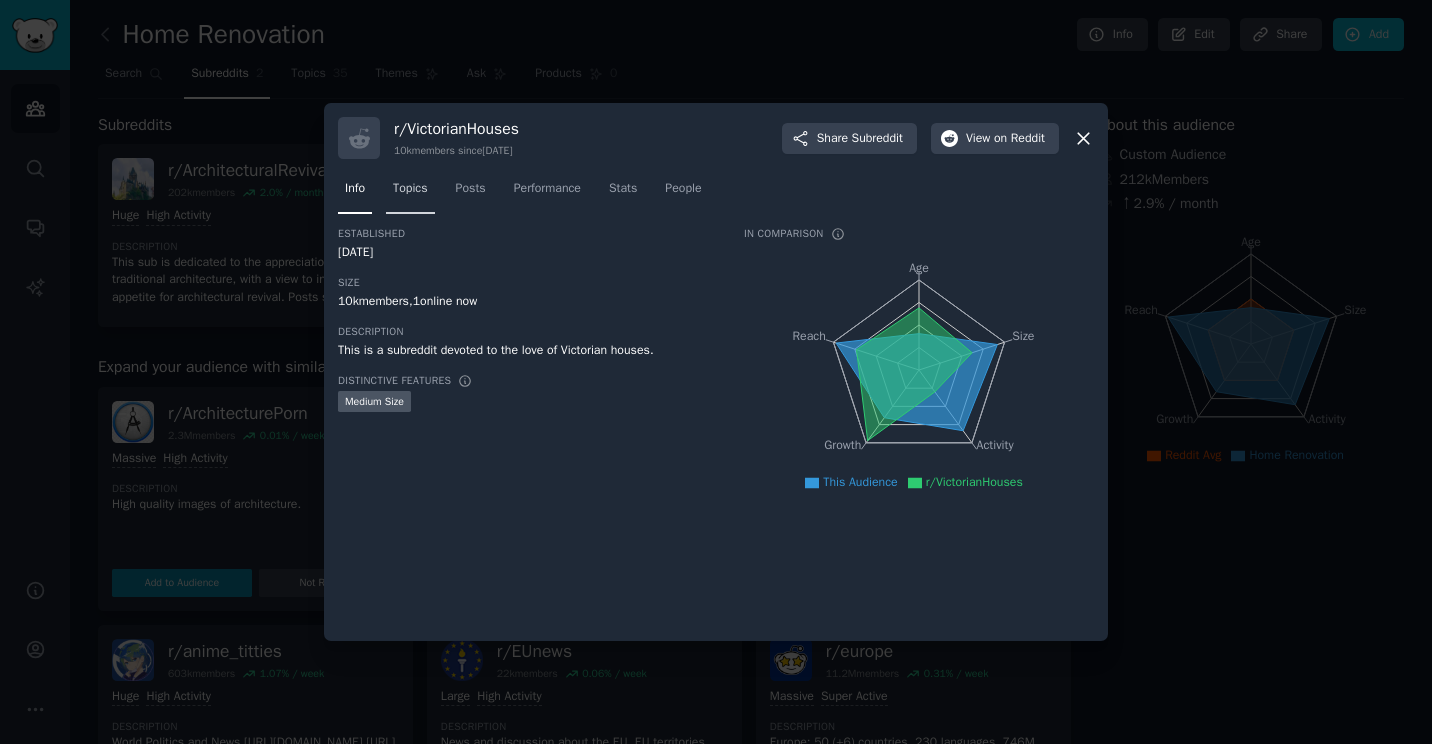 click on "Topics" at bounding box center [410, 189] 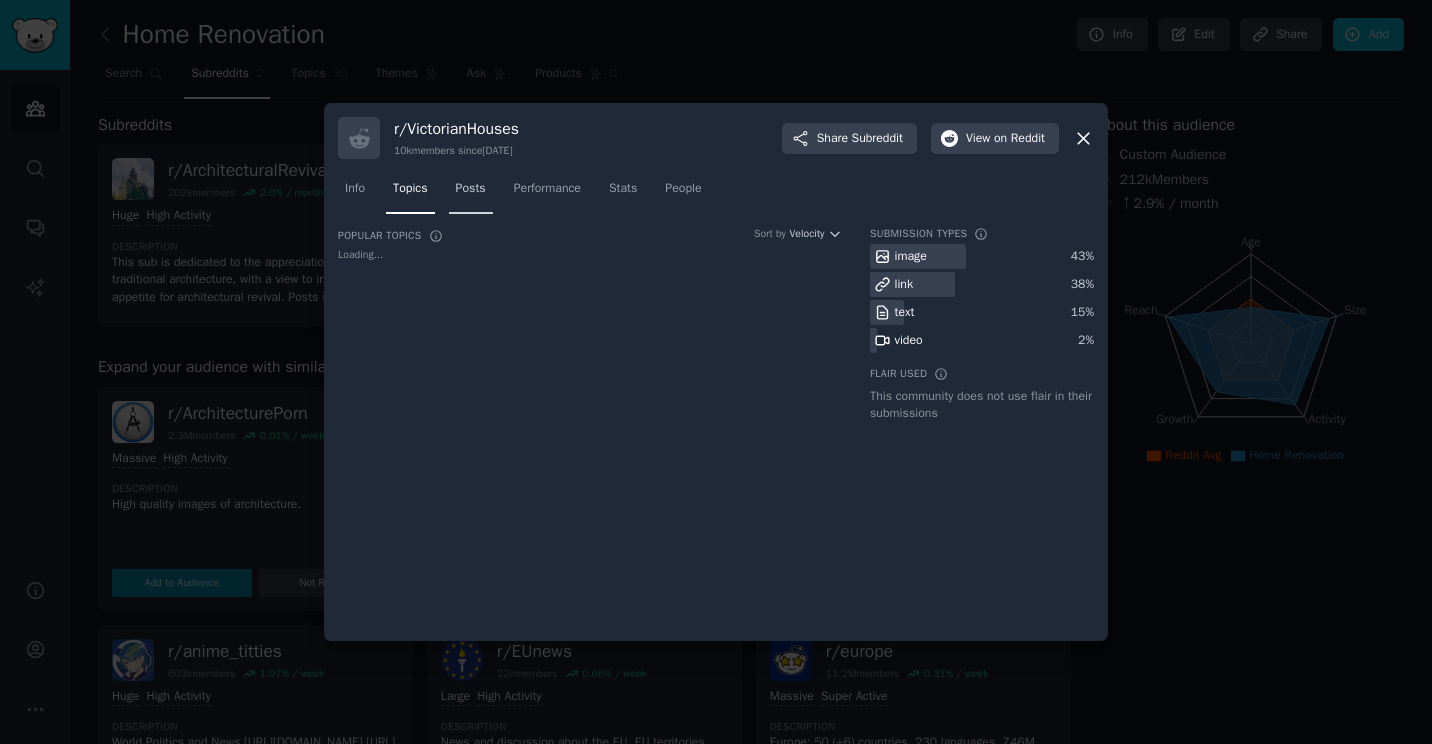 click on "Posts" at bounding box center [471, 189] 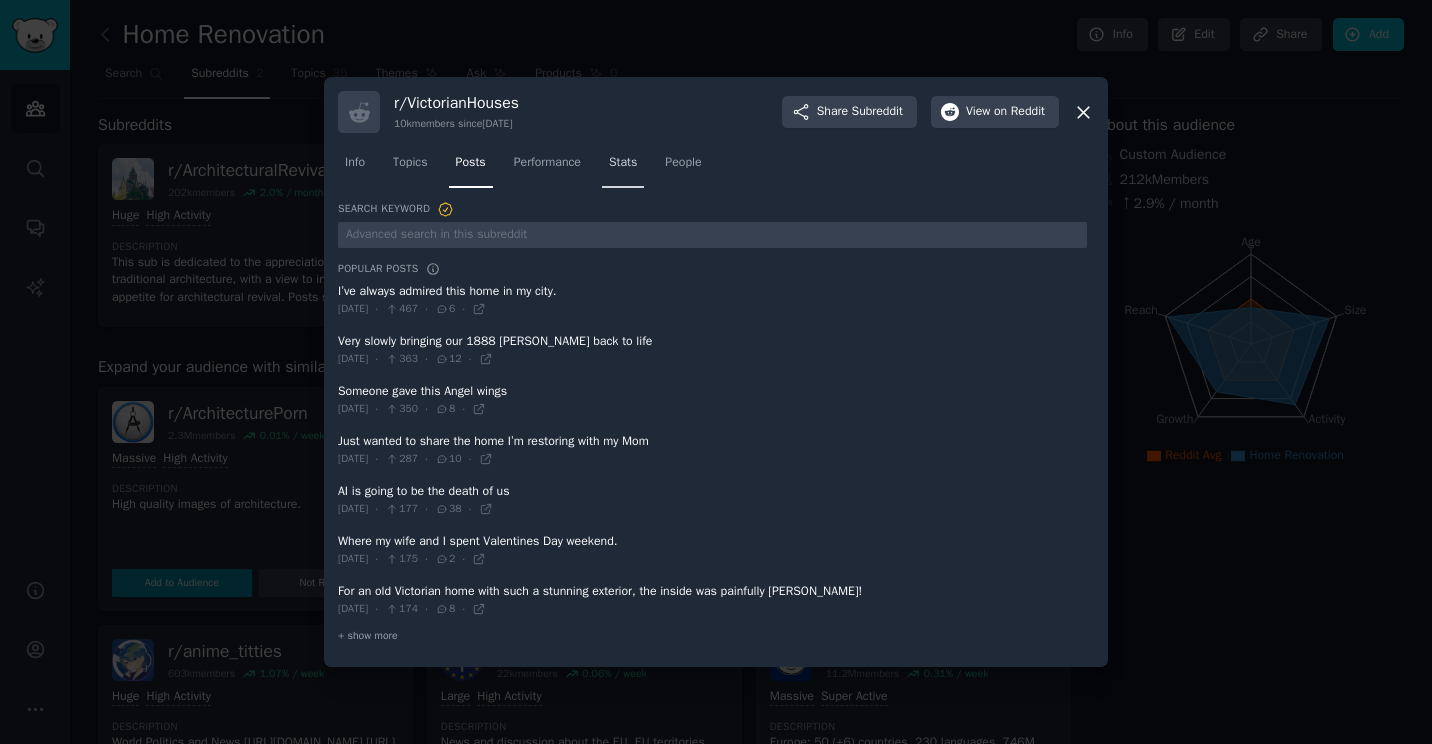 click on "Stats" at bounding box center [623, 163] 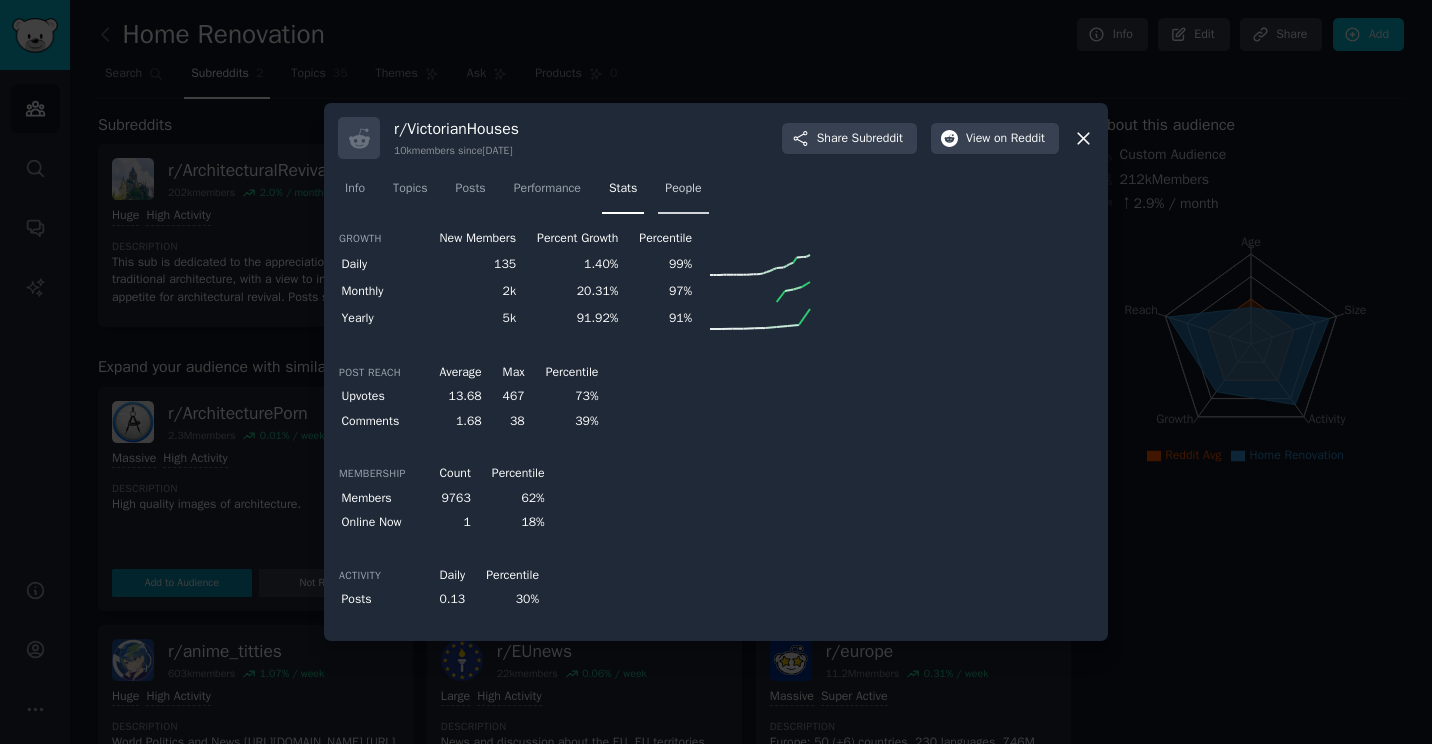 click on "People" at bounding box center [683, 189] 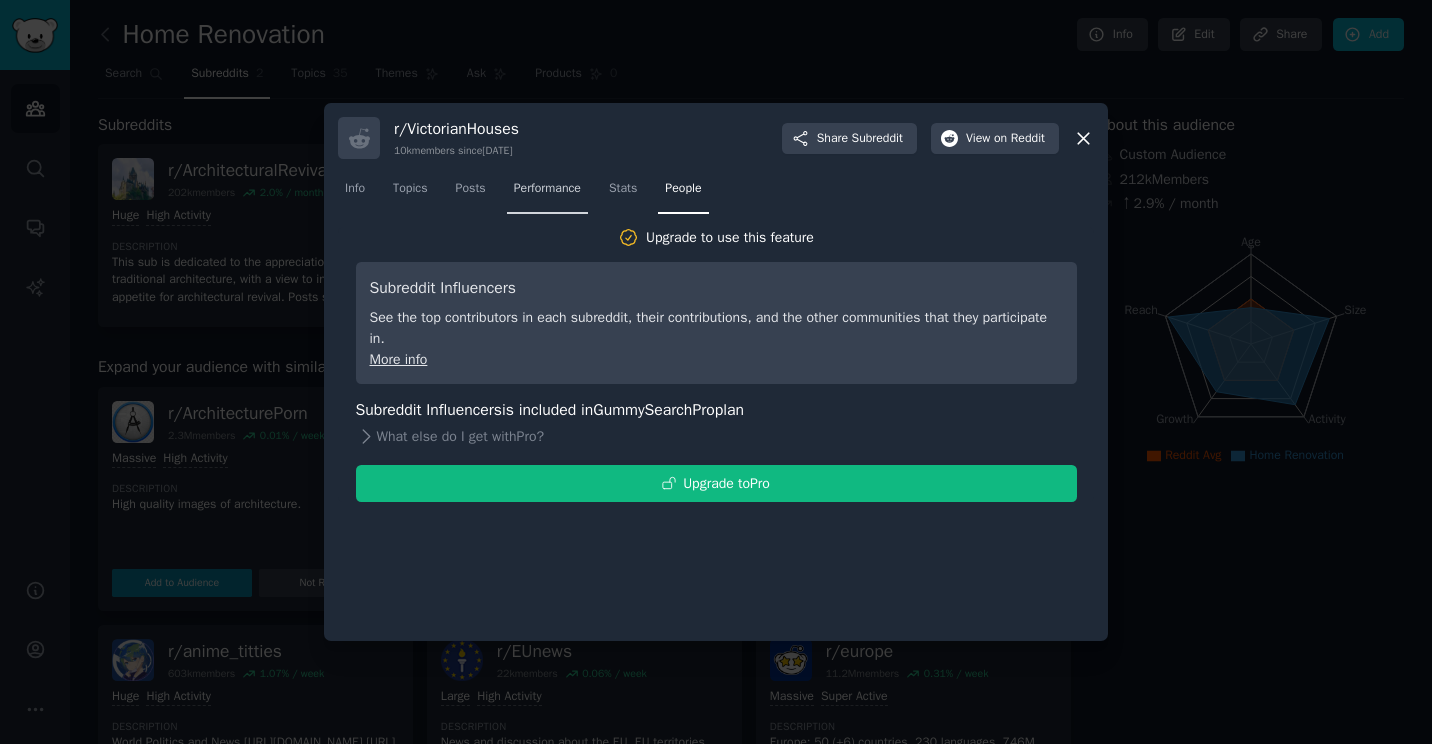 click on "Performance" at bounding box center (547, 189) 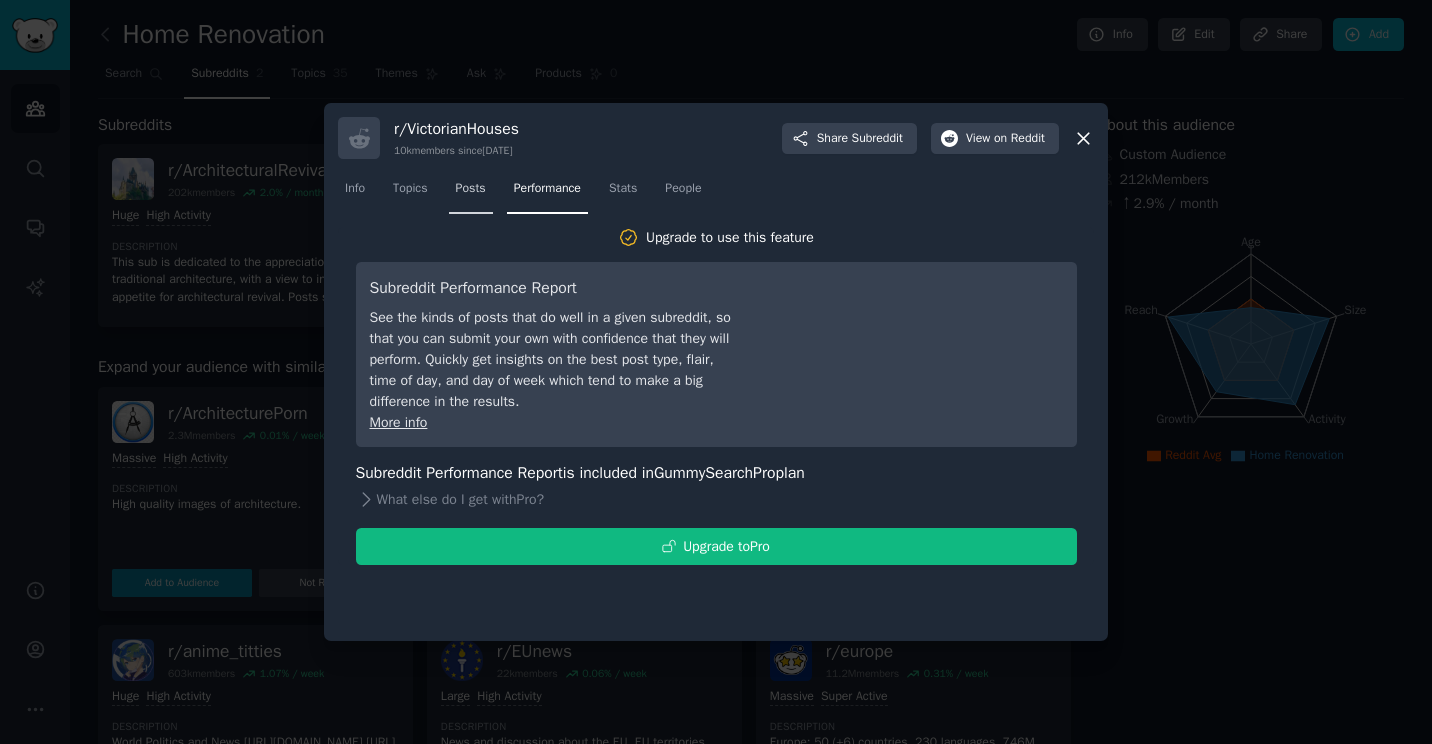 click on "Posts" at bounding box center [471, 189] 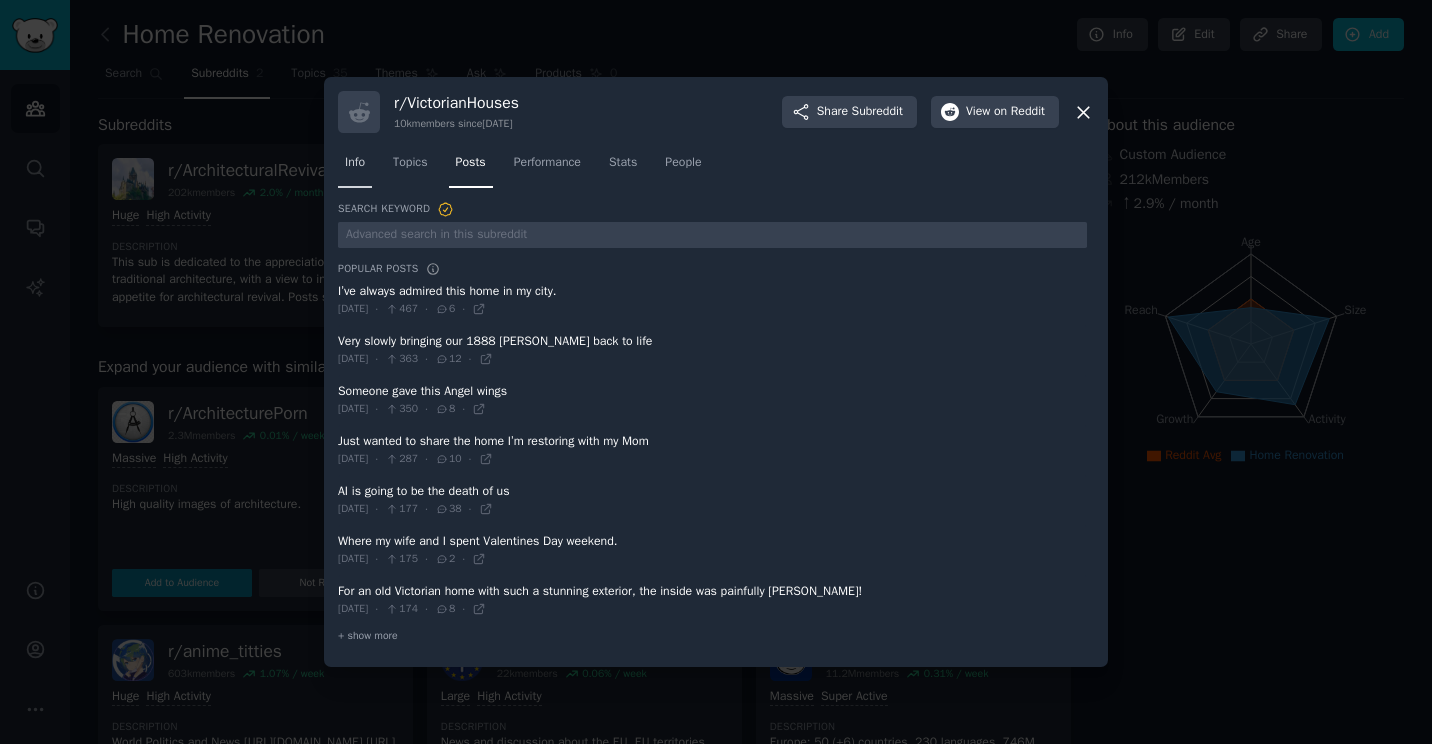 click on "Info" at bounding box center [355, 163] 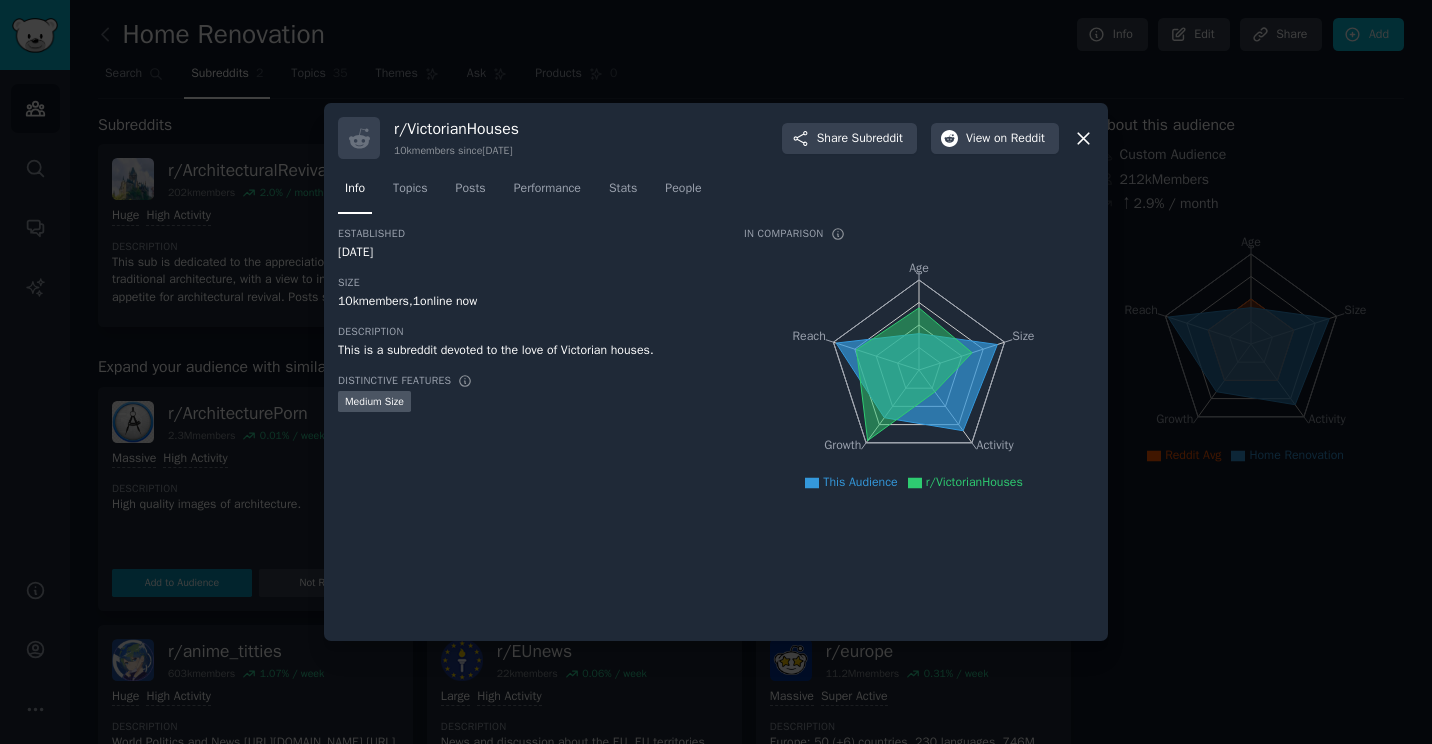 click 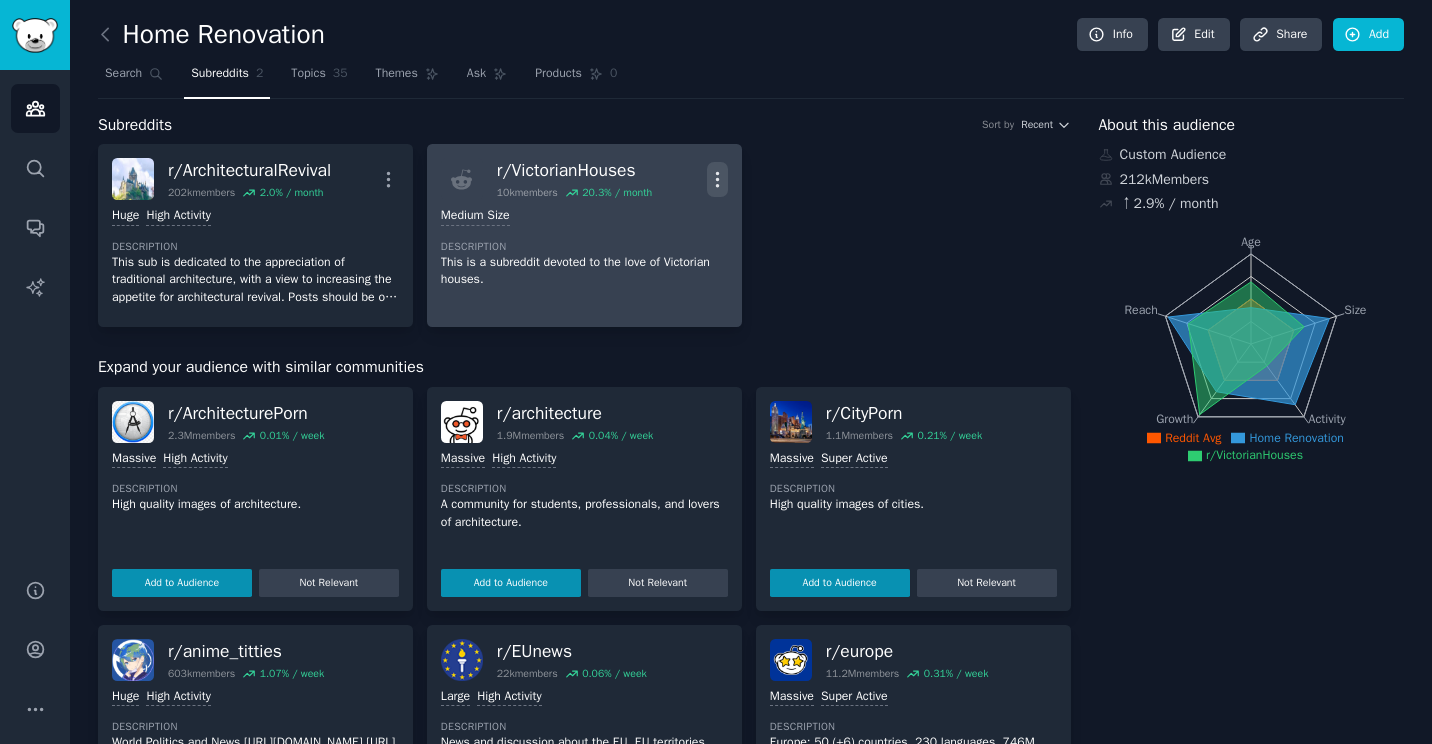 click 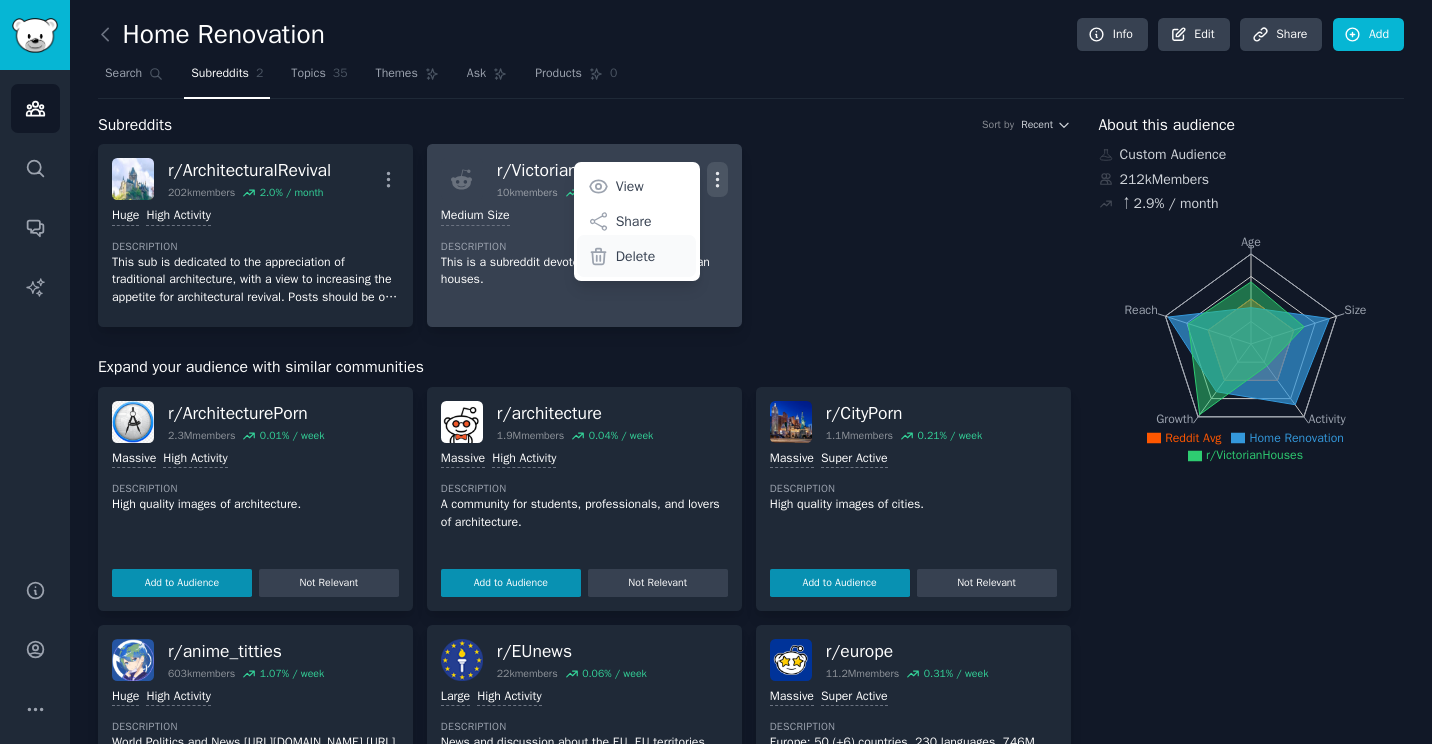 click on "Delete" at bounding box center (636, 256) 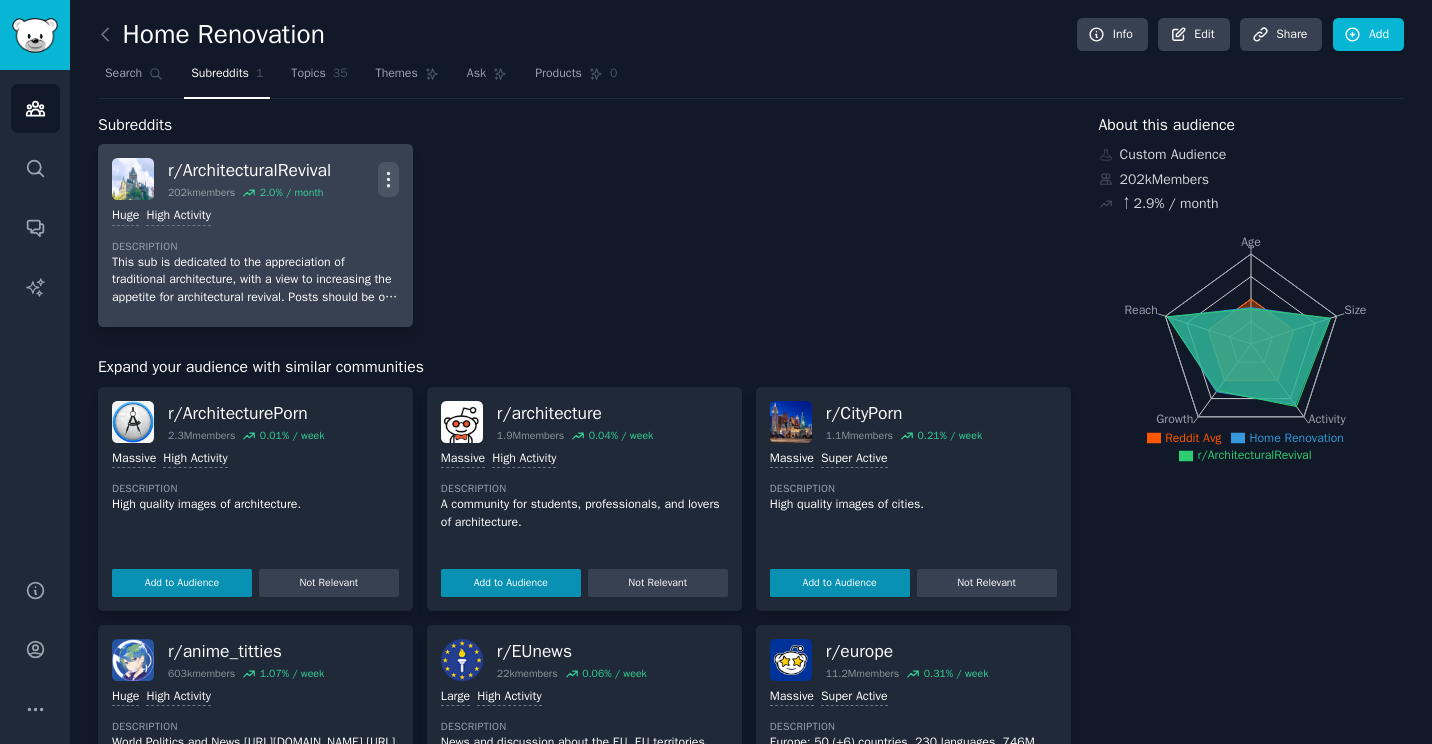 click 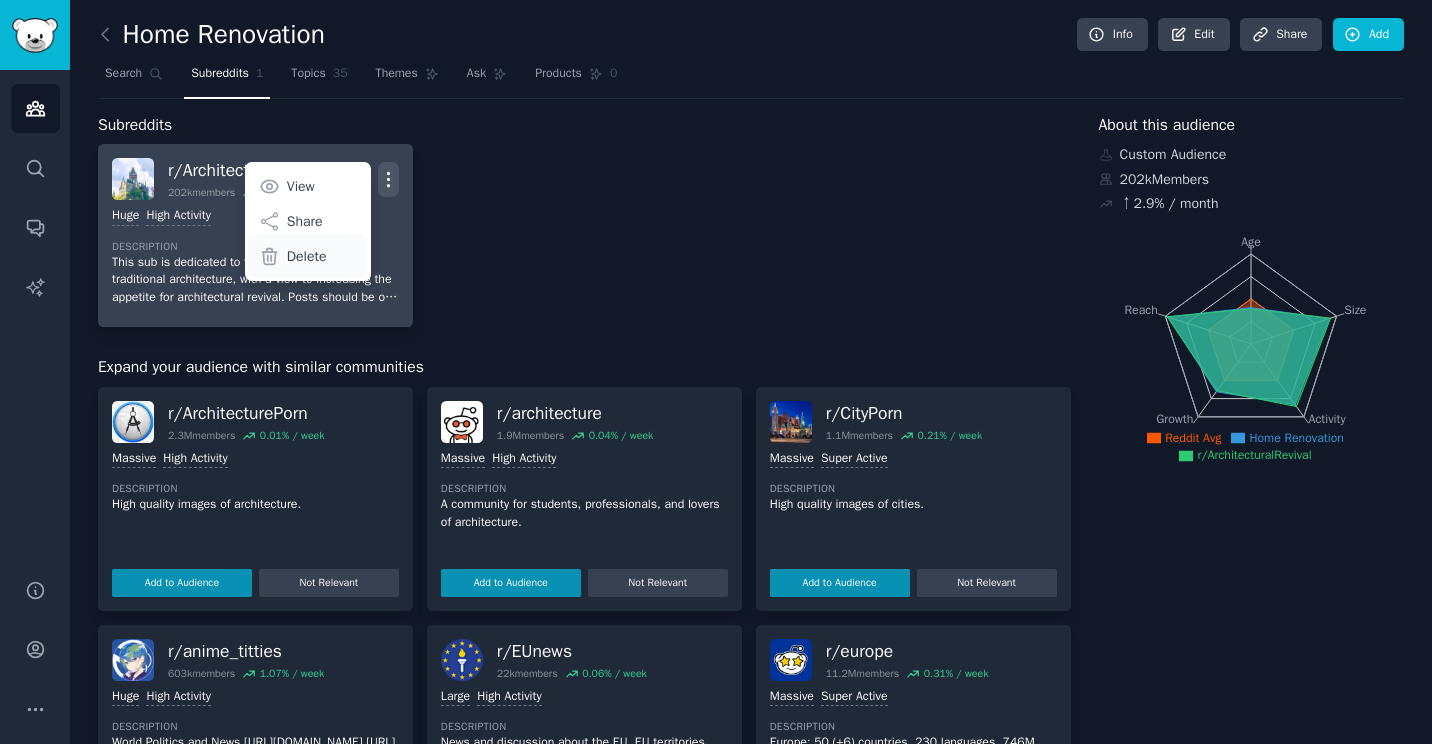 click on "Delete" at bounding box center [307, 256] 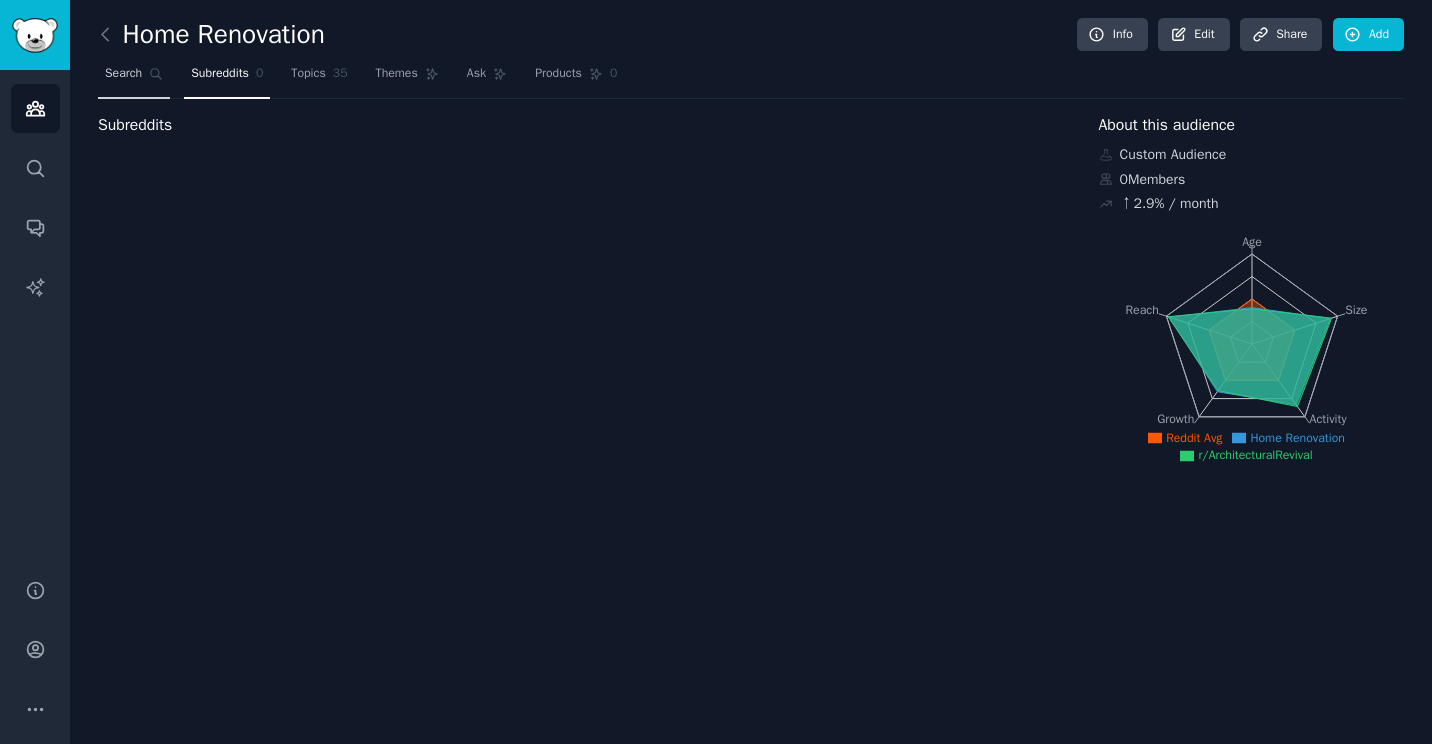 click on "Search" at bounding box center [123, 74] 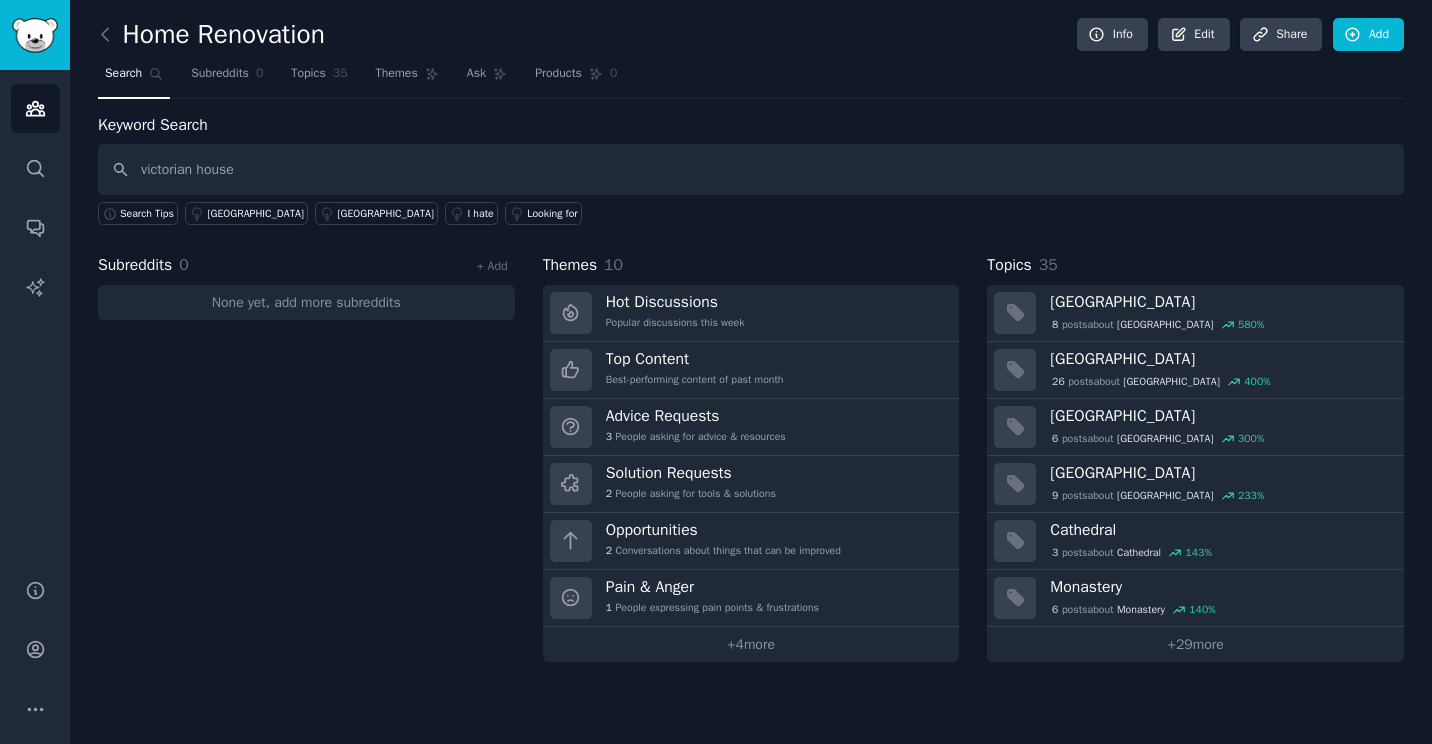 type on "victorian house" 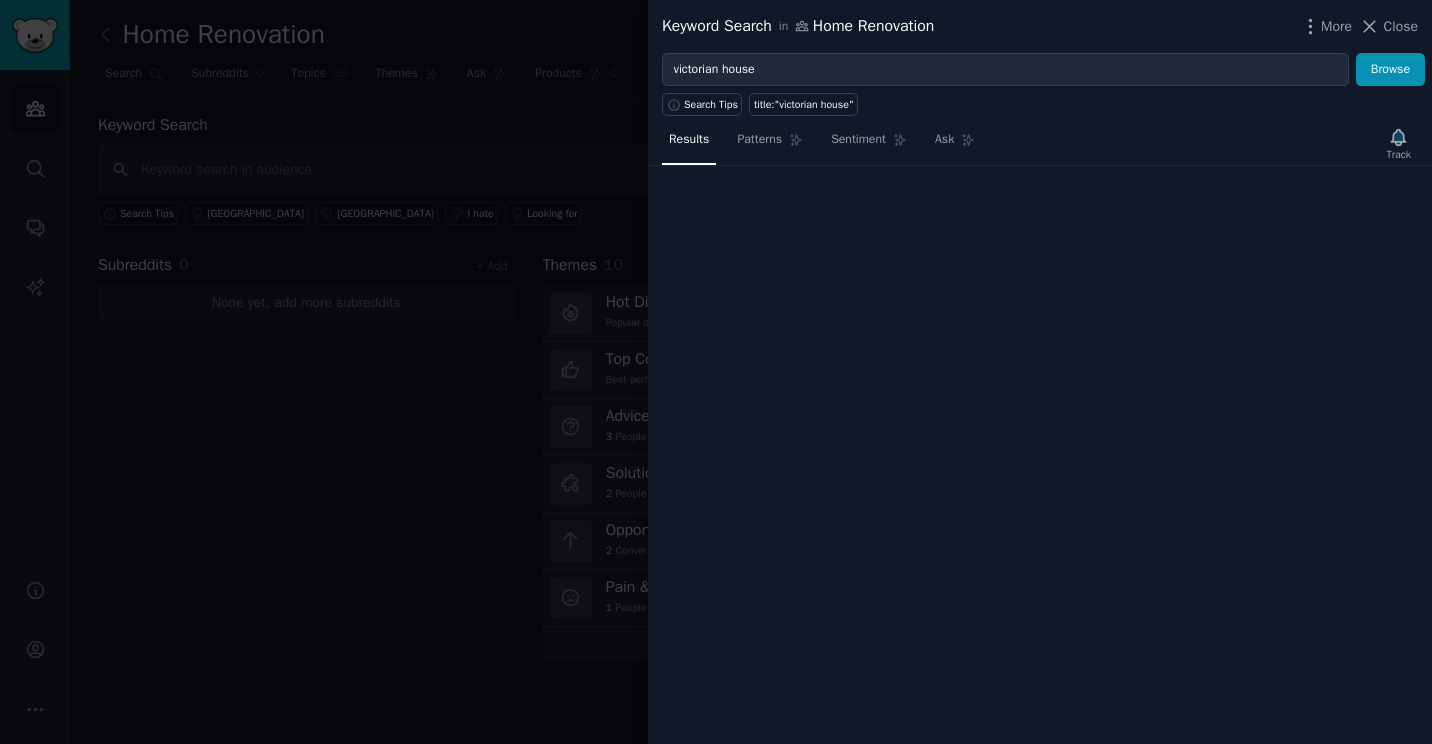 type 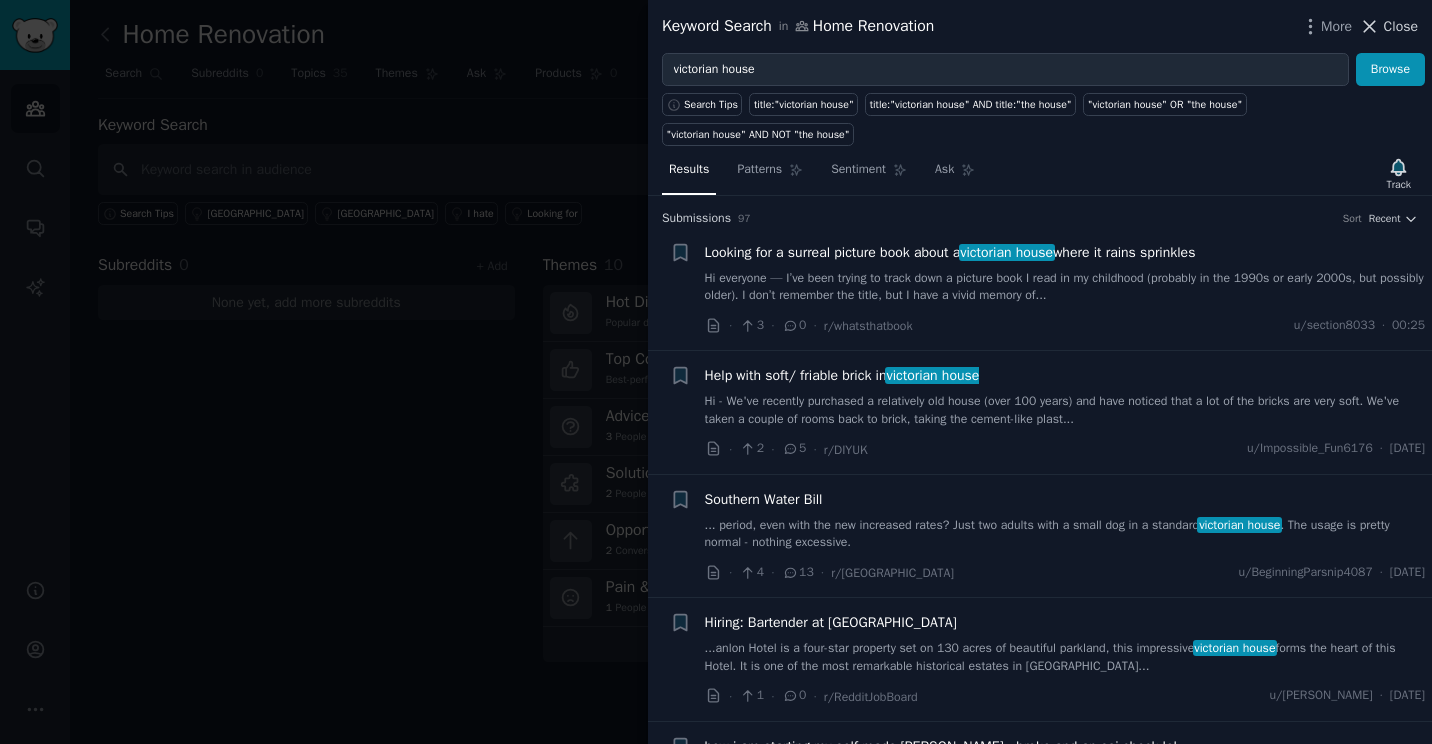 click on "Close" at bounding box center [1401, 26] 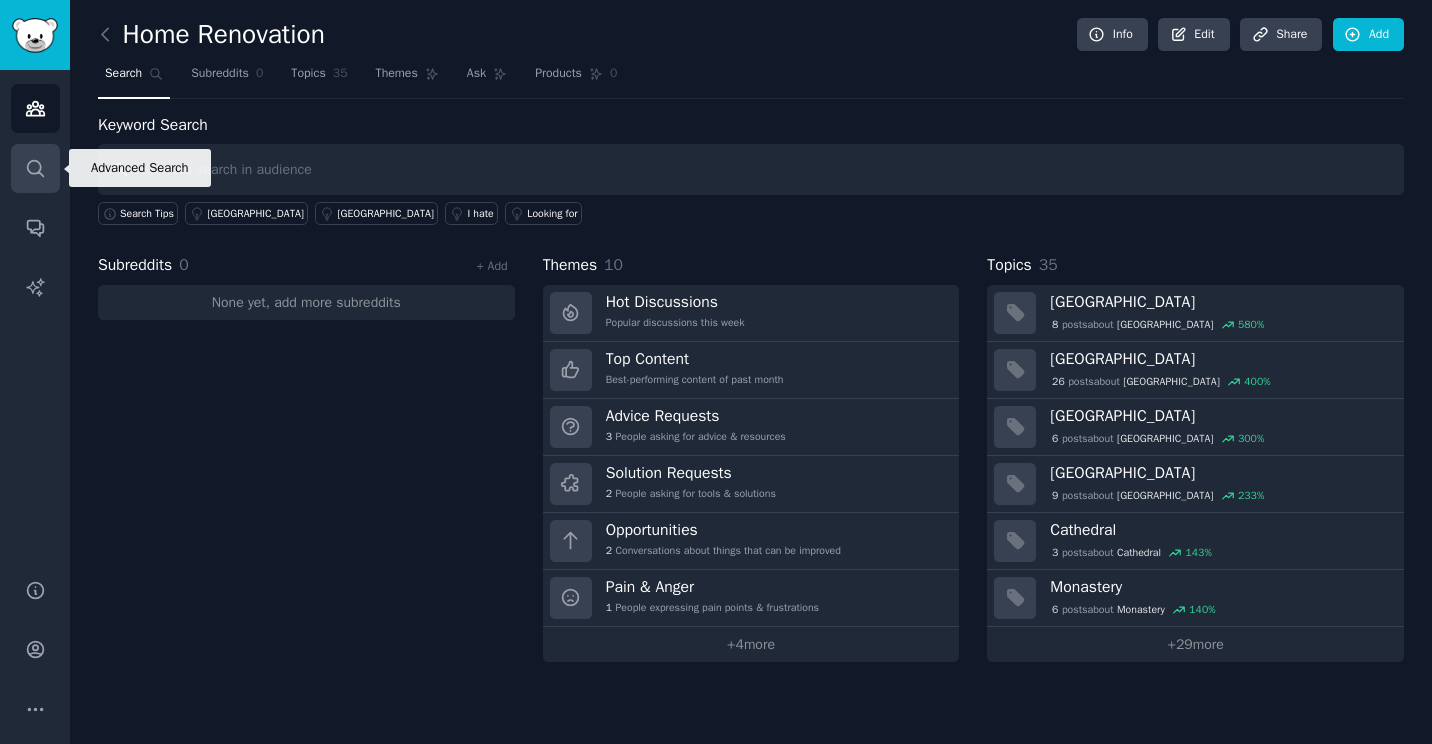 click 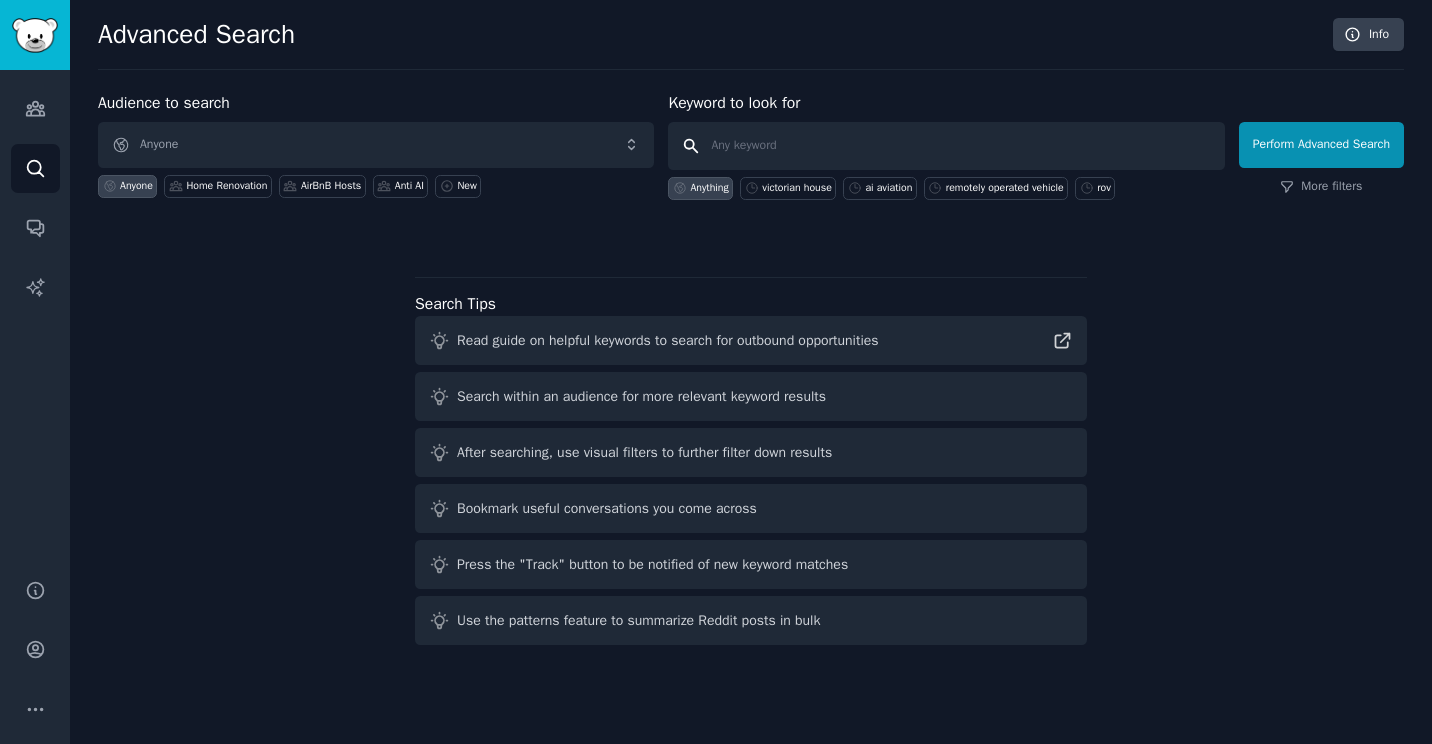 click at bounding box center (946, 146) 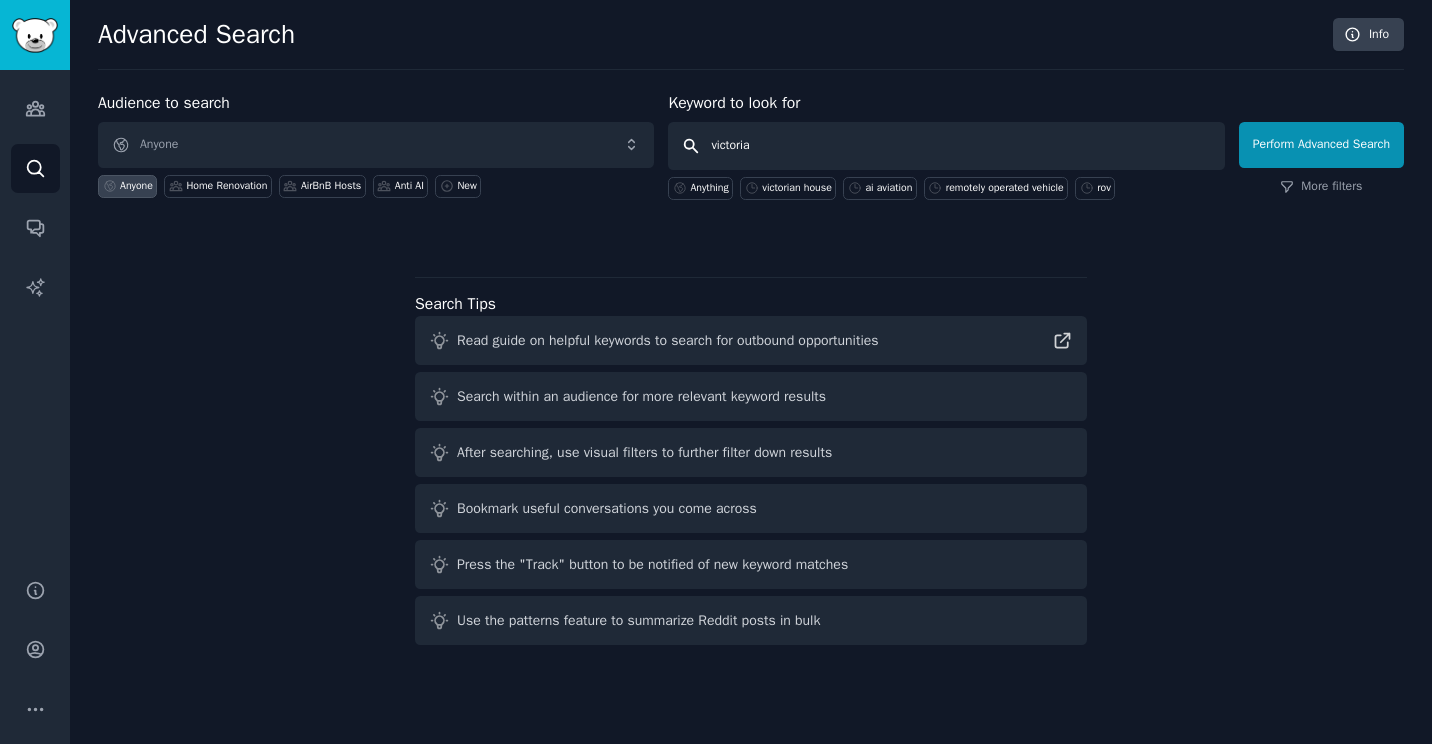 type on "victorian" 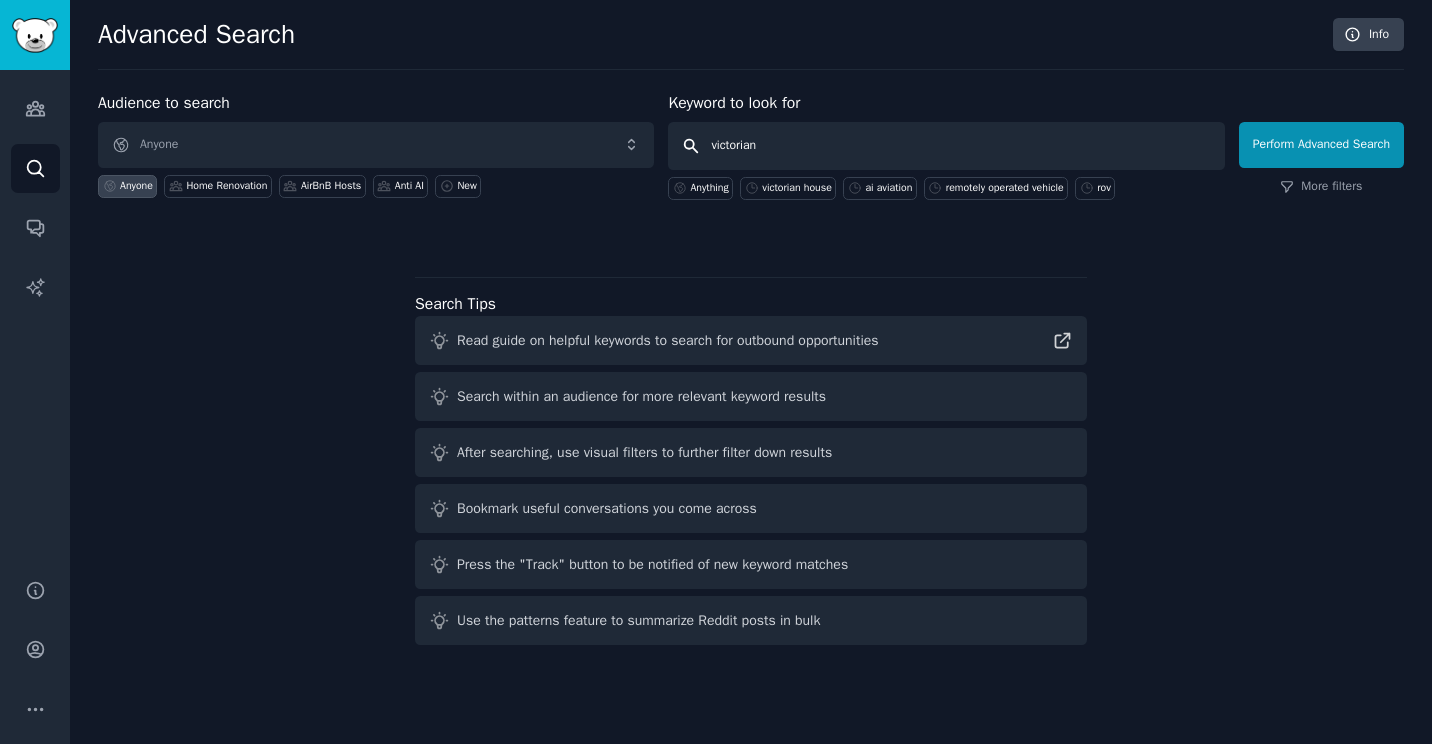 click on "Perform Advanced Search" at bounding box center [1321, 145] 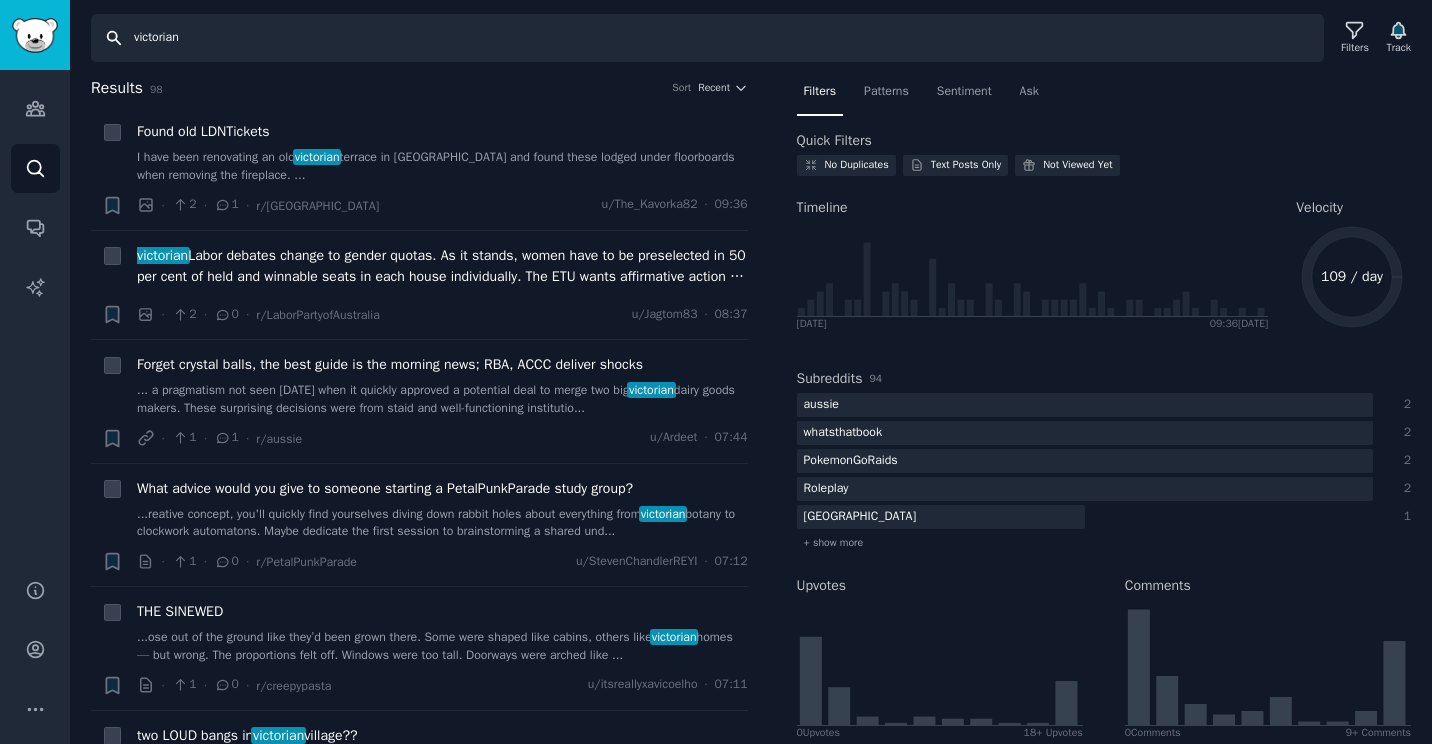 drag, startPoint x: 549, startPoint y: 442, endPoint x: 276, endPoint y: 39, distance: 486.7628 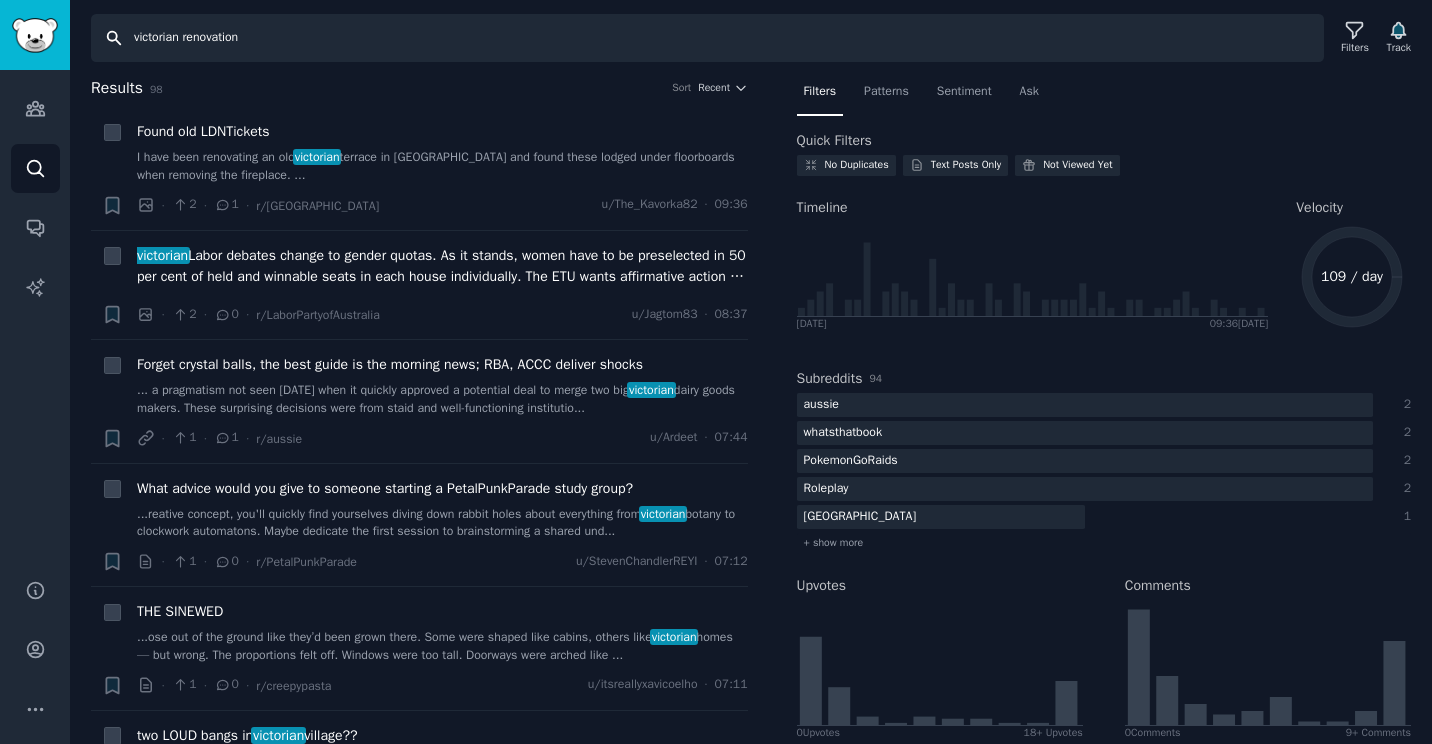 type on "victorian renovation" 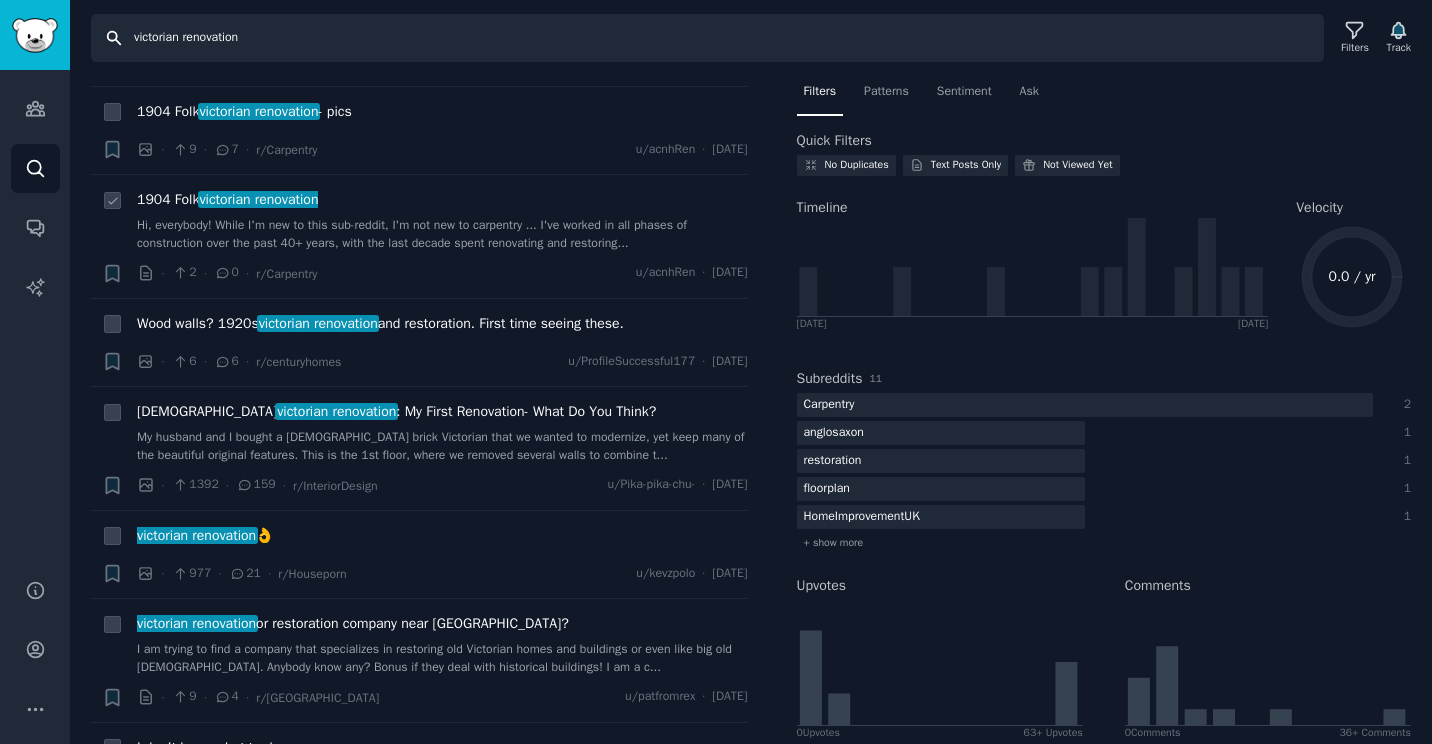 scroll, scrollTop: 775, scrollLeft: 0, axis: vertical 